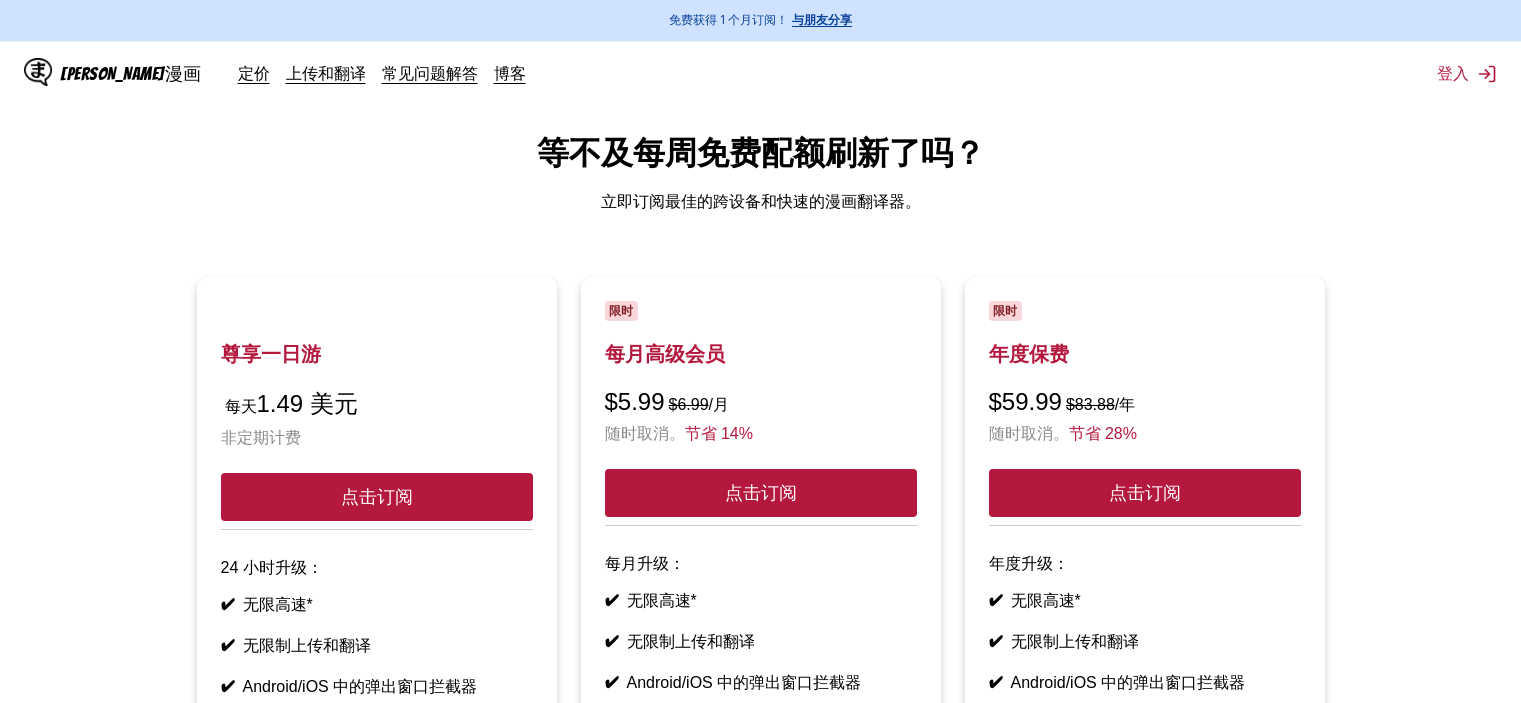 scroll, scrollTop: 0, scrollLeft: 0, axis: both 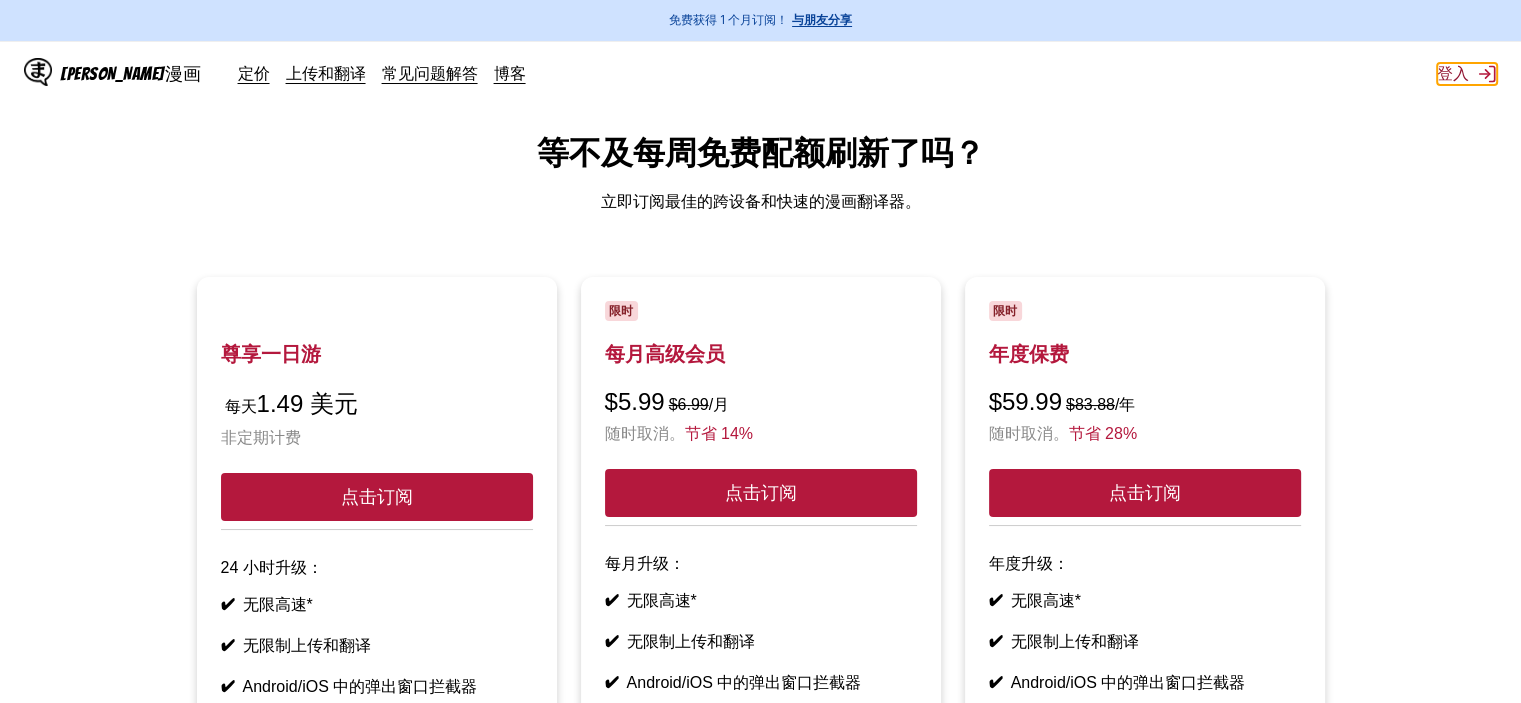 click on "登入" at bounding box center (1453, 73) 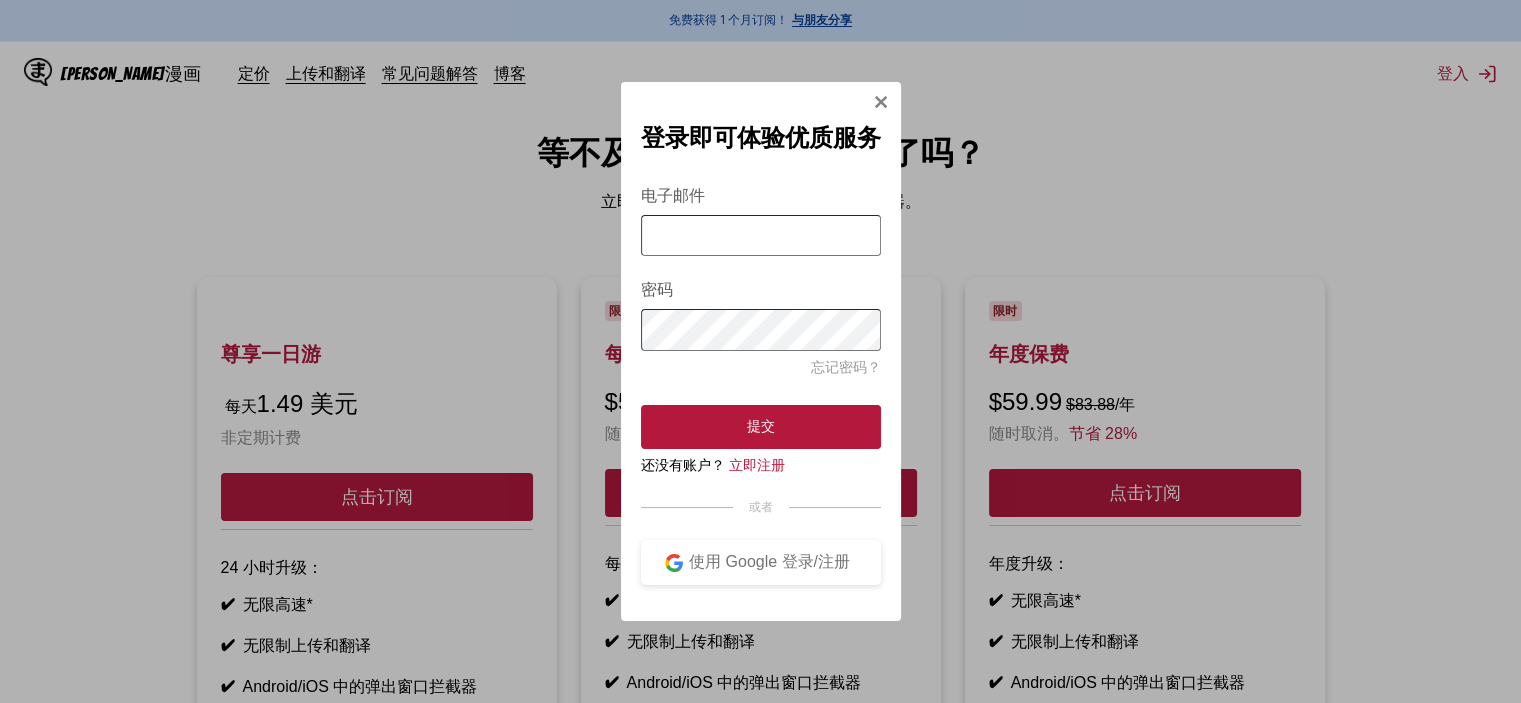click on "电子邮件" at bounding box center (761, 235) 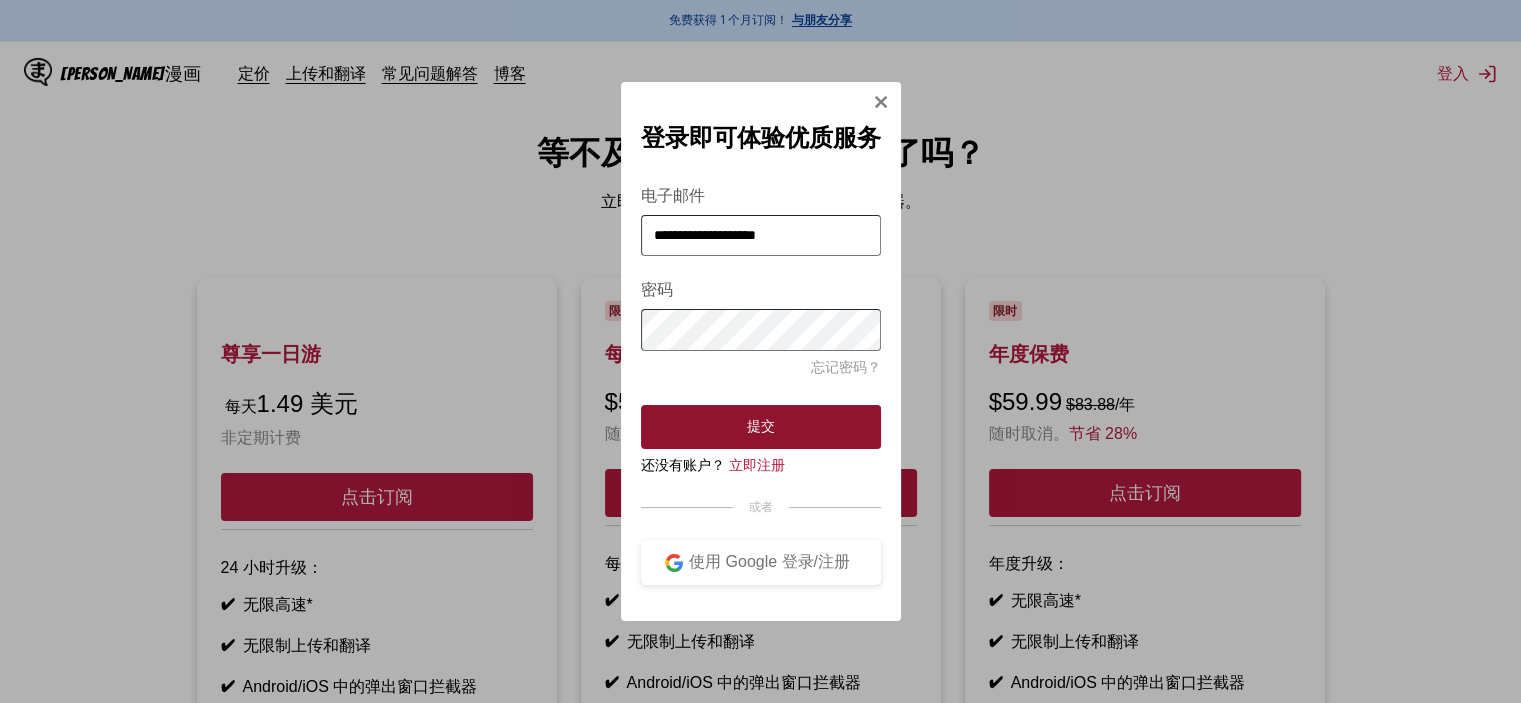 click on "提交" at bounding box center [761, 427] 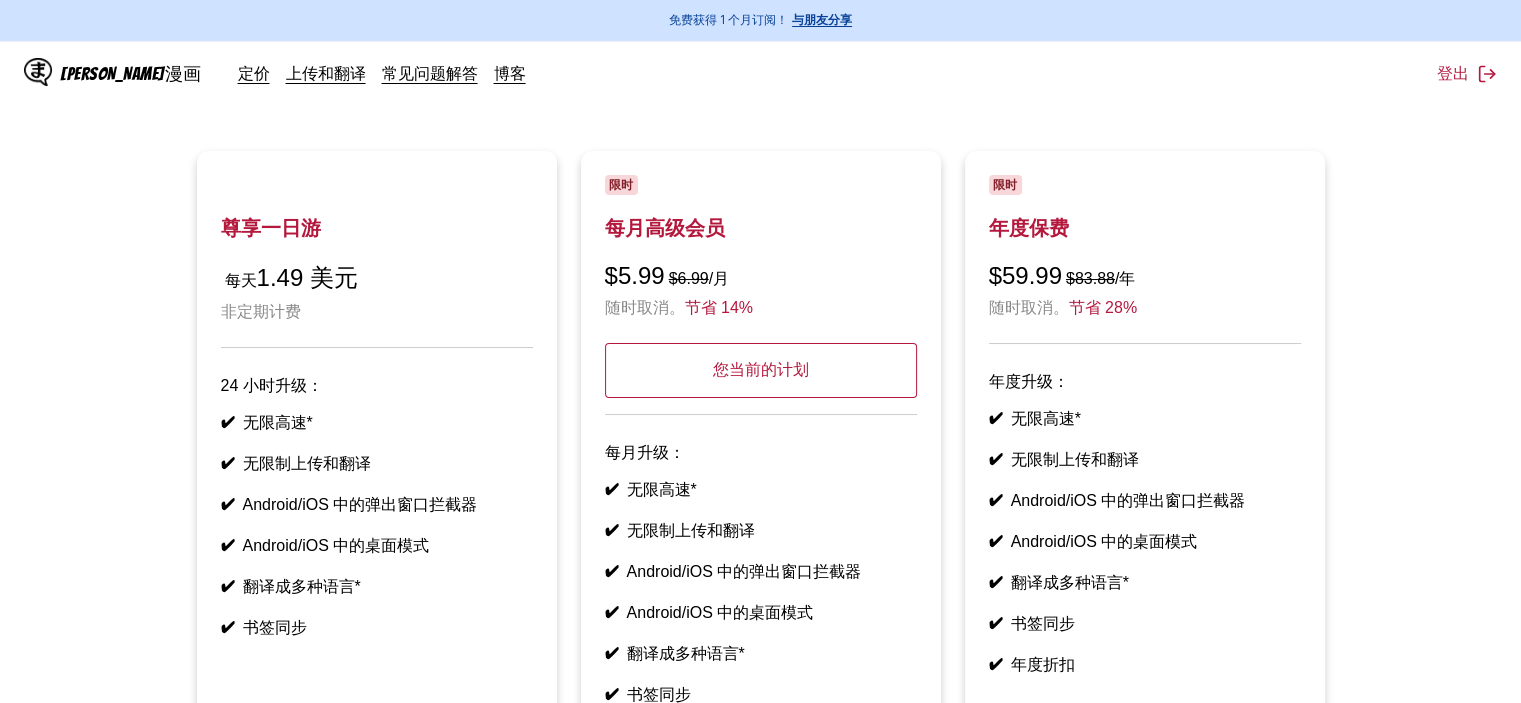 scroll, scrollTop: 100, scrollLeft: 0, axis: vertical 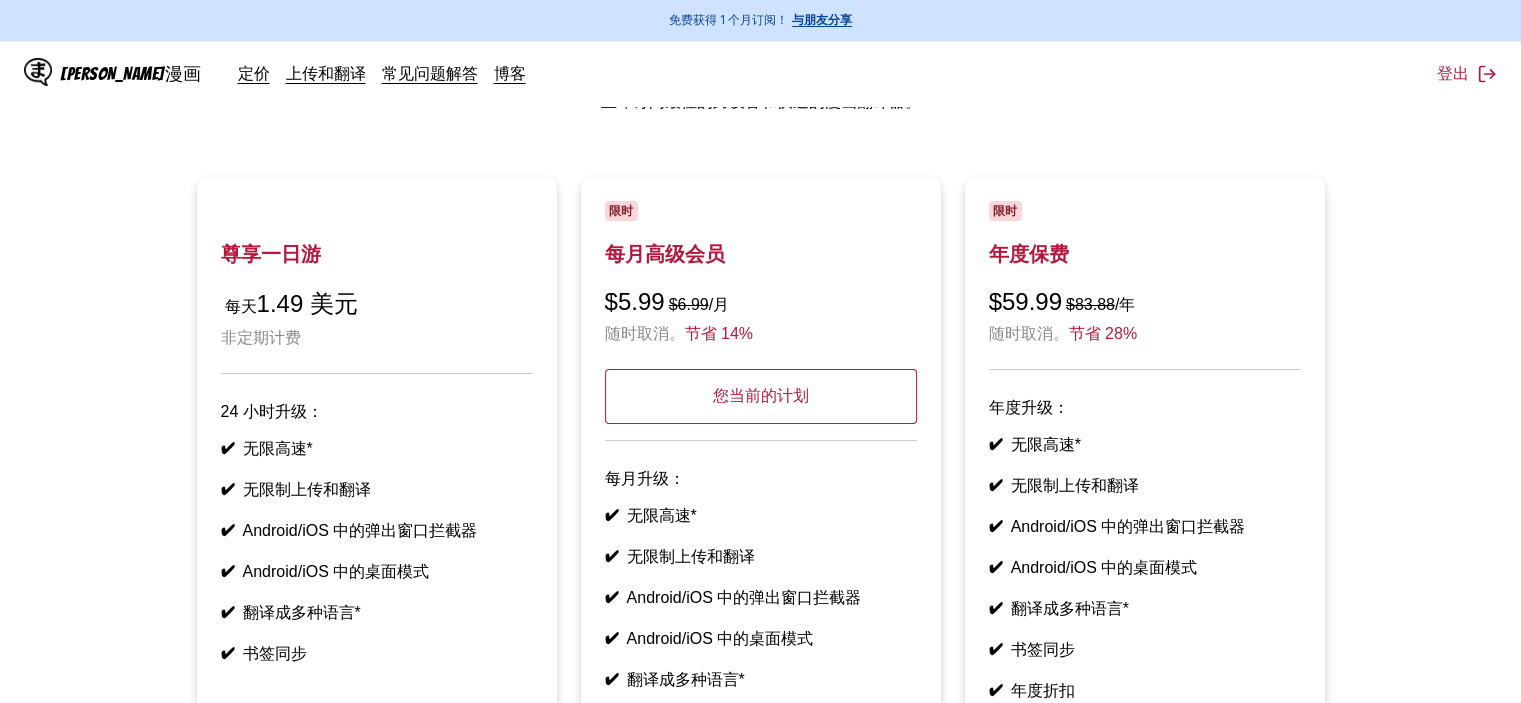 click on "您当前的计划" at bounding box center [761, 395] 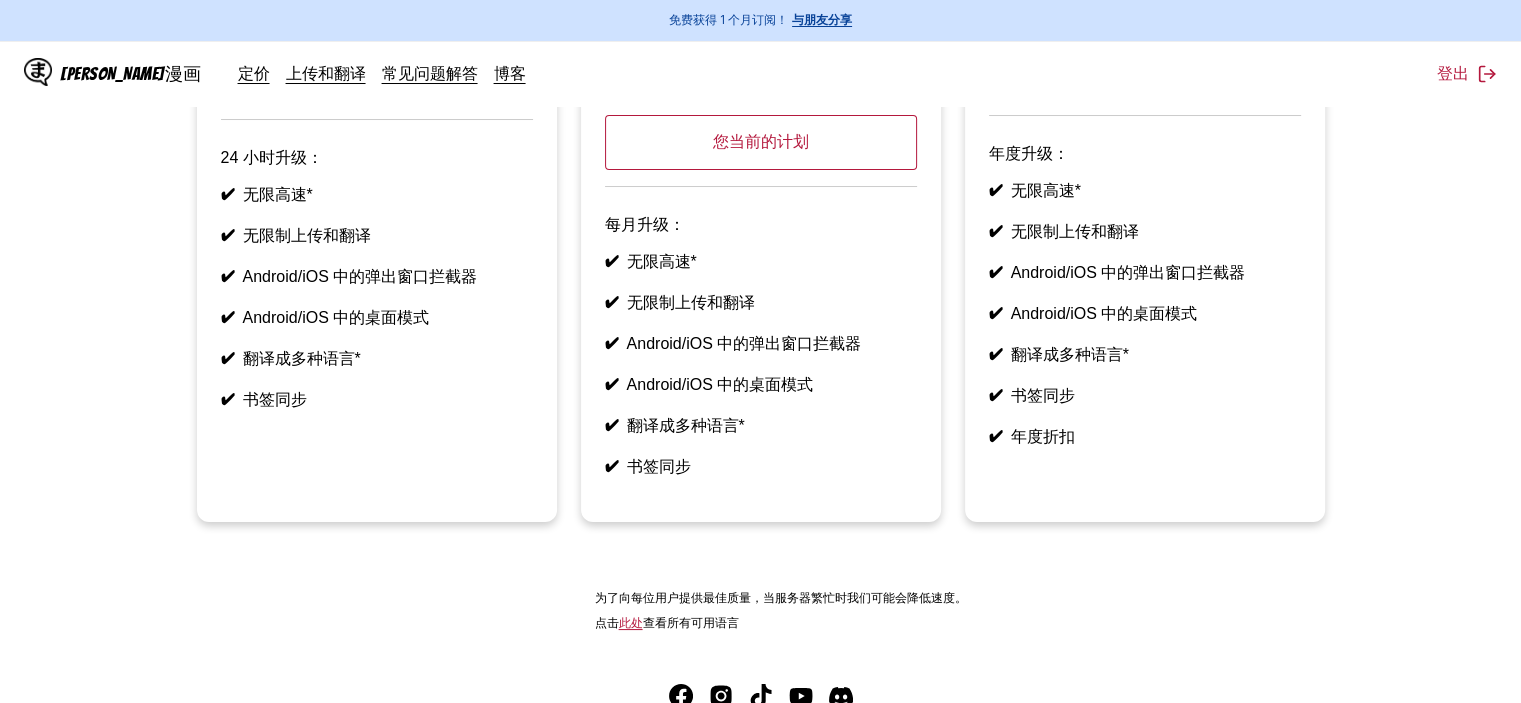 scroll, scrollTop: 512, scrollLeft: 0, axis: vertical 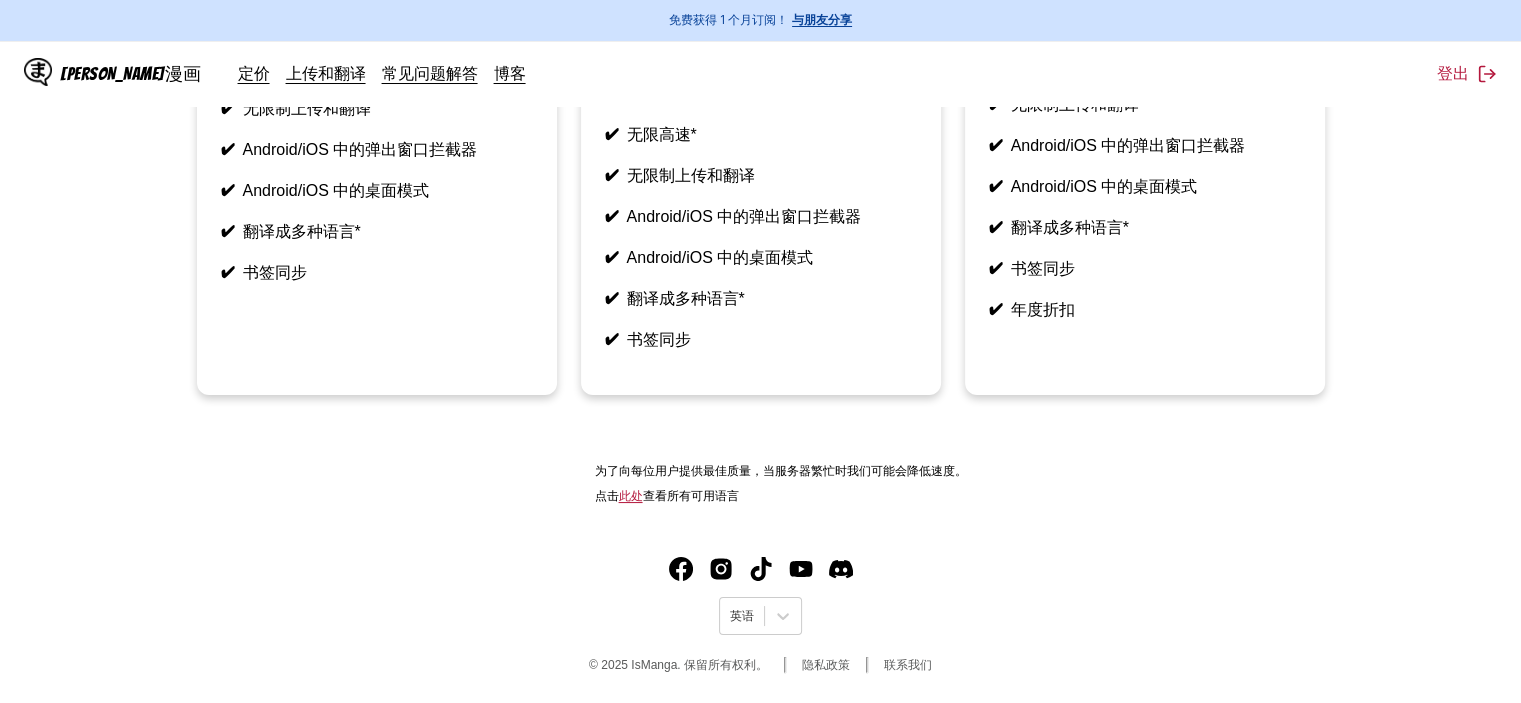click on "✔ 无限高速* ✔ 无限制上传和翻译 ✔  Android/iOS 中的弹出窗口拦截器 ✔  Android/iOS 中的桌面模式 ✔ 翻译成多种语言* ✔ 书签同步" at bounding box center (761, 238) 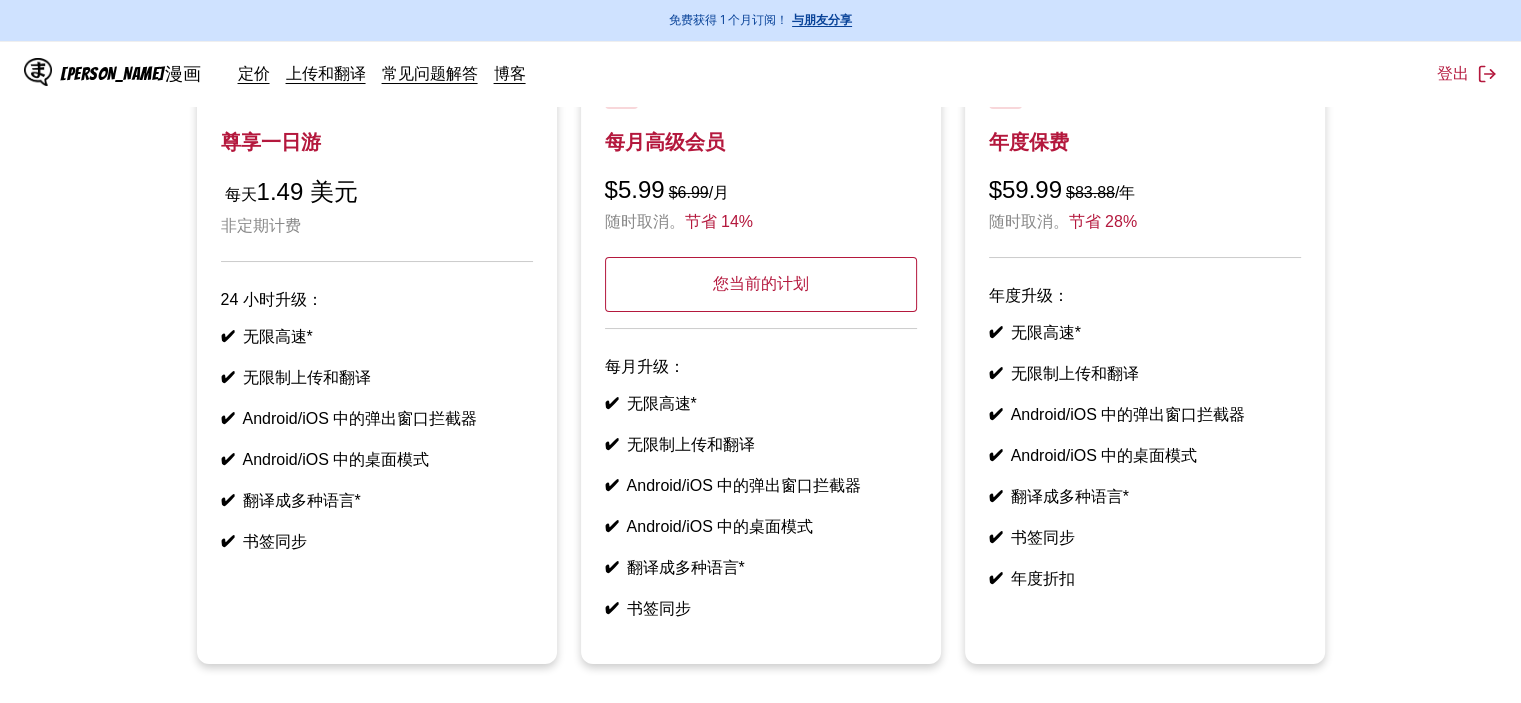 click on "$5.99  $6.99  /月" at bounding box center (761, 190) 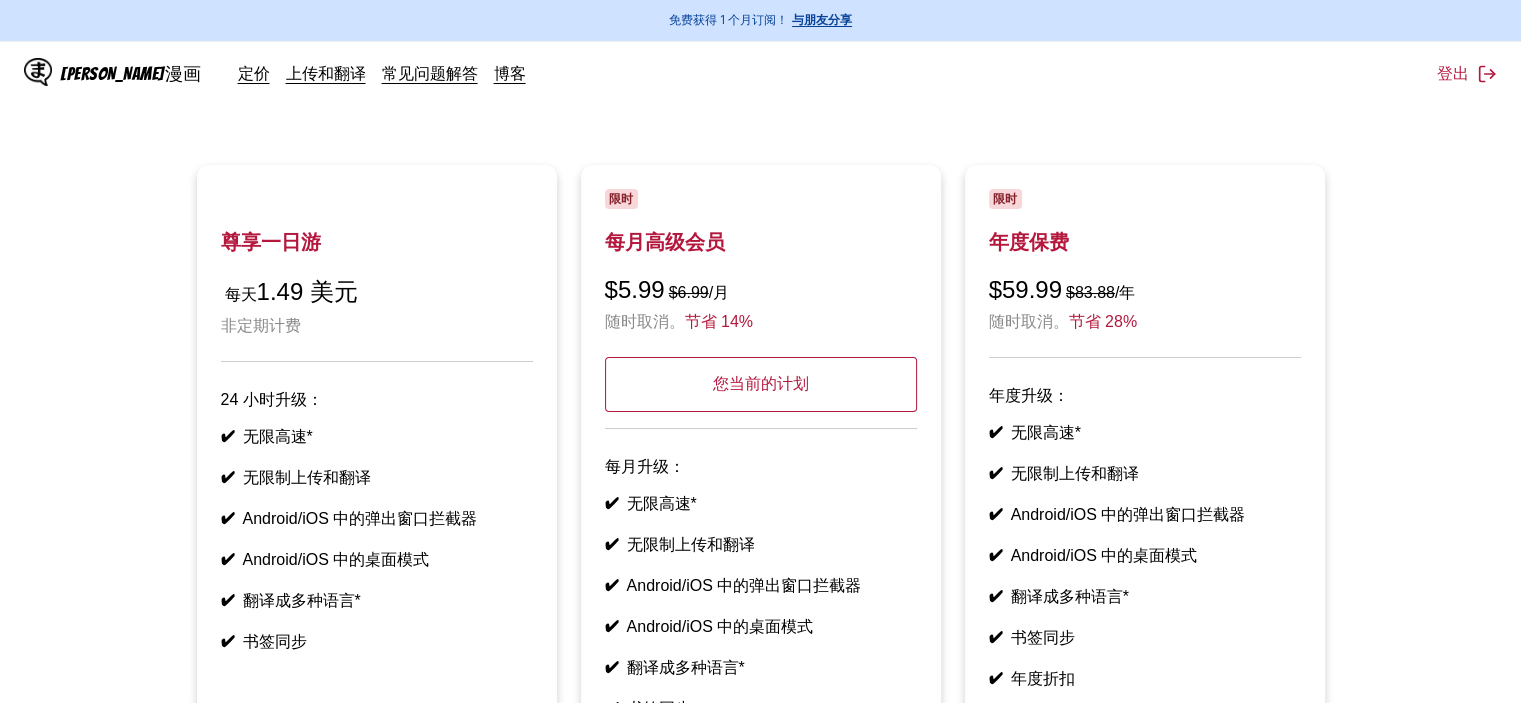 scroll, scrollTop: 0, scrollLeft: 0, axis: both 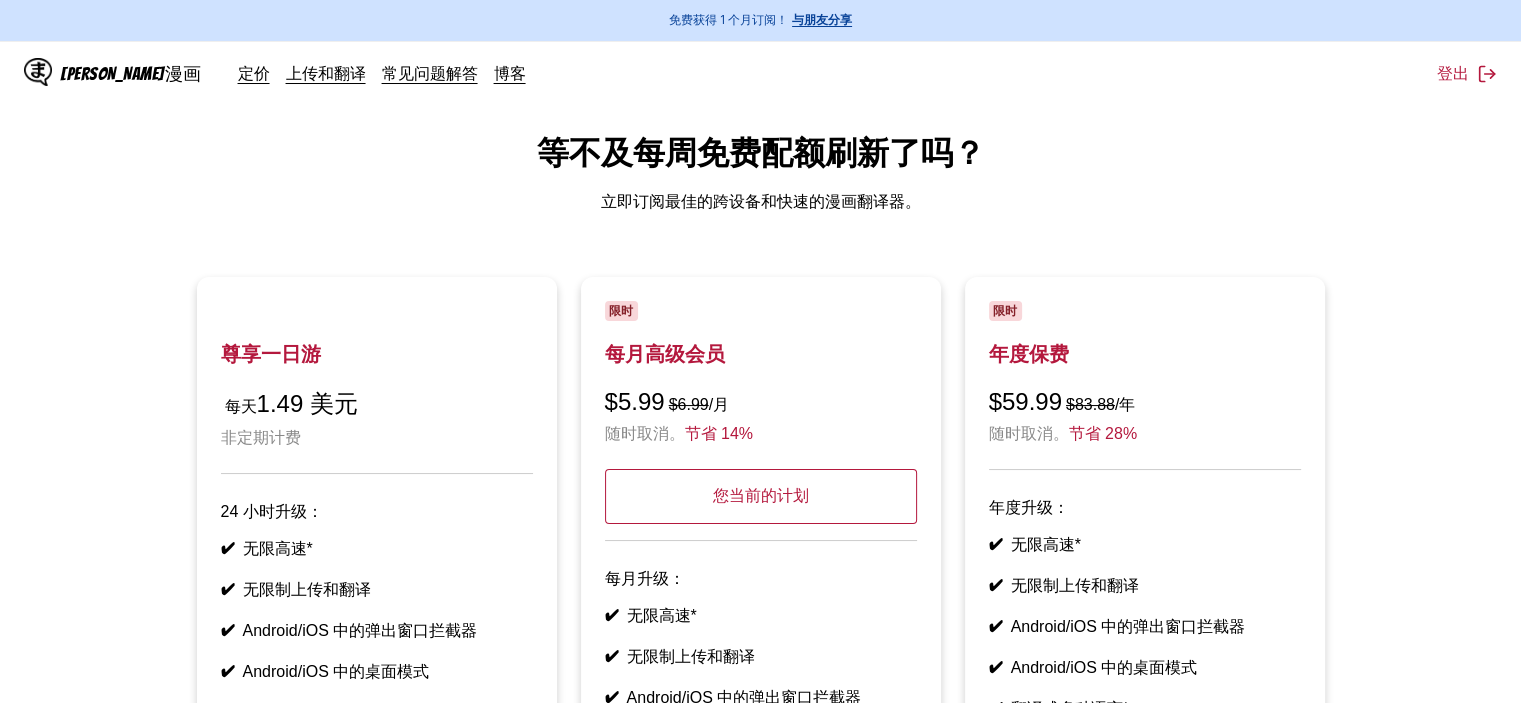 click on "限时 每月高级会员 $5.99  $6.99  /月 随时取消。 节省 14% 您当前的计划" at bounding box center (761, 421) 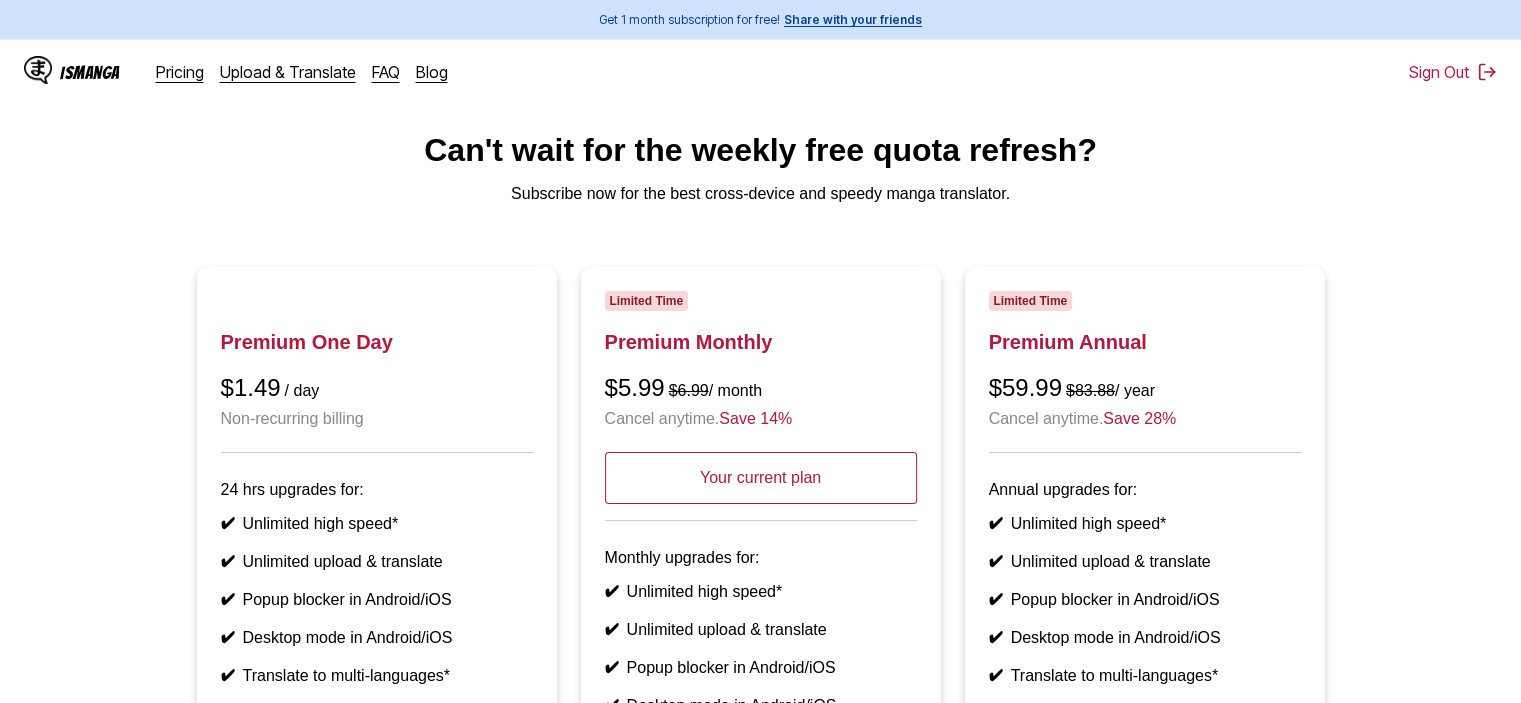 click on "Can't wait for the weekly free quota refresh? Subscribe now for the best cross-device and speedy manga translator. Premium One Day $1.49 / day Non-recurring billing 24 hrs upgrades for: ✔ Unlimited high speed* ✔ Unlimited upload & translate ✔ Popup blocker in Android/iOS ✔ Desktop mode in Android/iOS ✔ Translate to multi-languages* ✔ Bookmarks syncing Limited Time Premium Monthly $5.99 $6.99 / month Cancel anytime.  Save 14% Your current plan Monthly upgrades for: ✔ Unlimited high speed* ✔ Unlimited upload & translate ✔ Popup blocker in Android/iOS ✔ Desktop mode in Android/iOS ✔ Translate to multi-languages* ✔ Bookmarks syncing Limited Time Premium Annual $59.99 $83.88 / year Cancel anytime.  Save 28% Annual upgrades for: ✔ Unlimited high speed* ✔ Unlimited upload & translate ✔ Popup blocker in Android/iOS ✔ Desktop mode in Android/iOS ✔ Translate to multi-languages* ✔ Bookmarks syncing ✔ Annual discount Click  here  to see all the available languages" at bounding box center (760, 541) 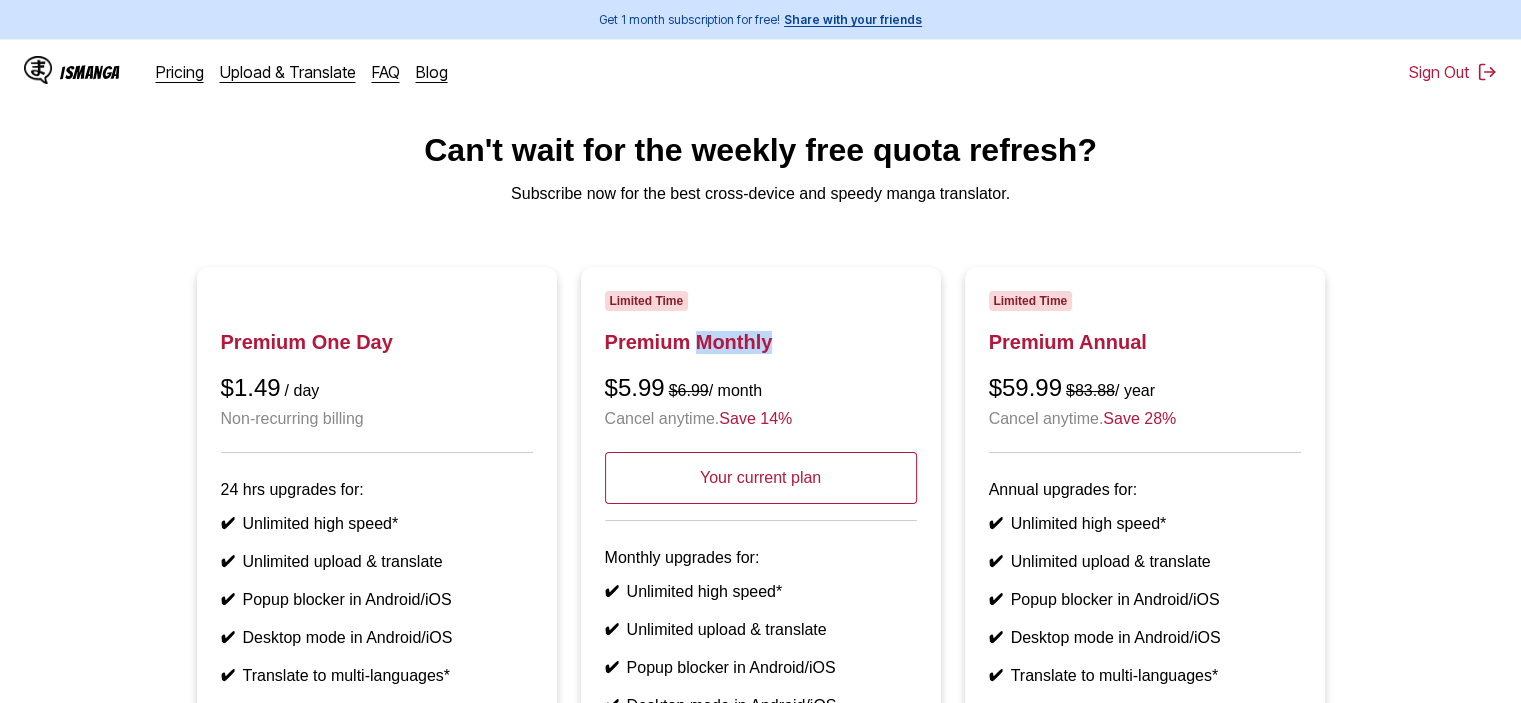 click on "Limited Time Premium Monthly $5.99 $6.99 / month Cancel anytime.  Save 14% Your current plan" at bounding box center [761, 406] 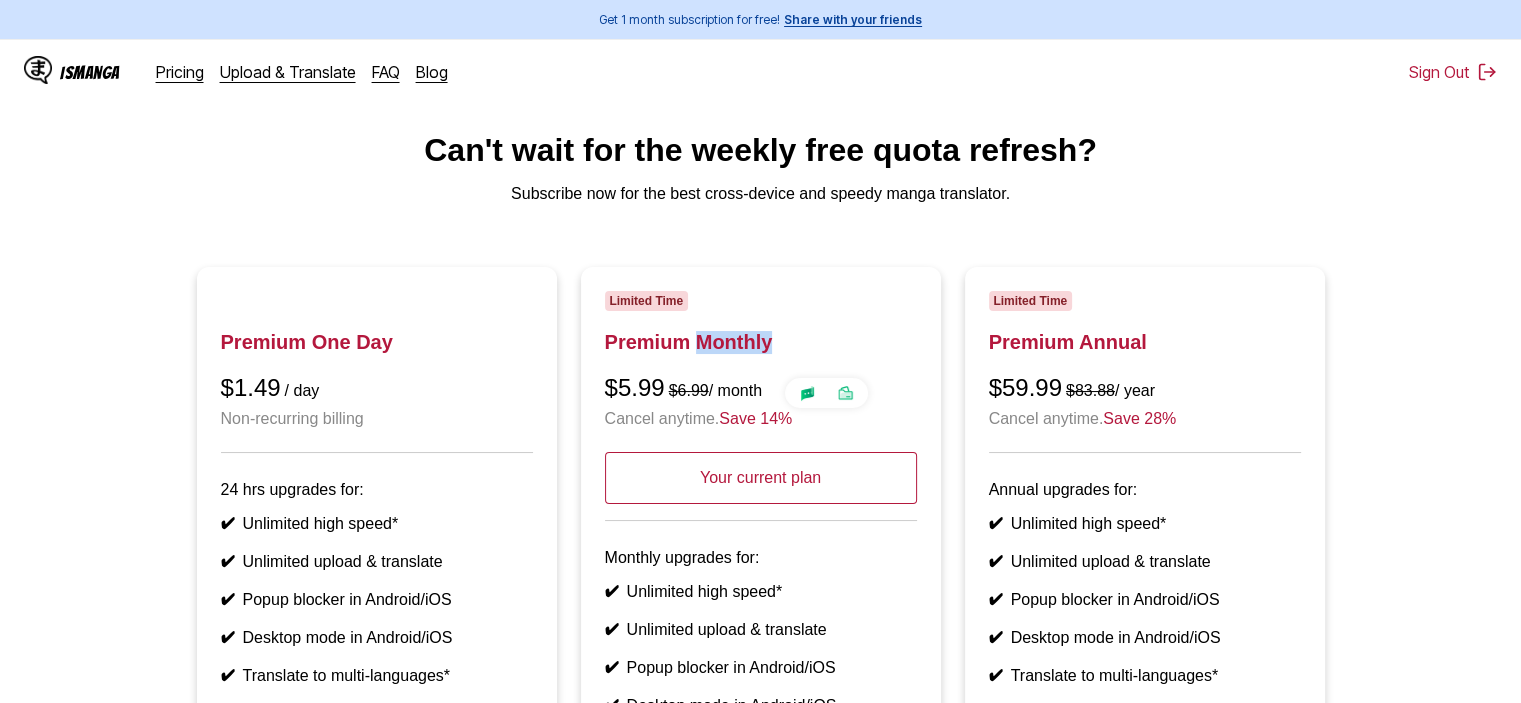 click on "Premium Monthly" at bounding box center (761, 342) 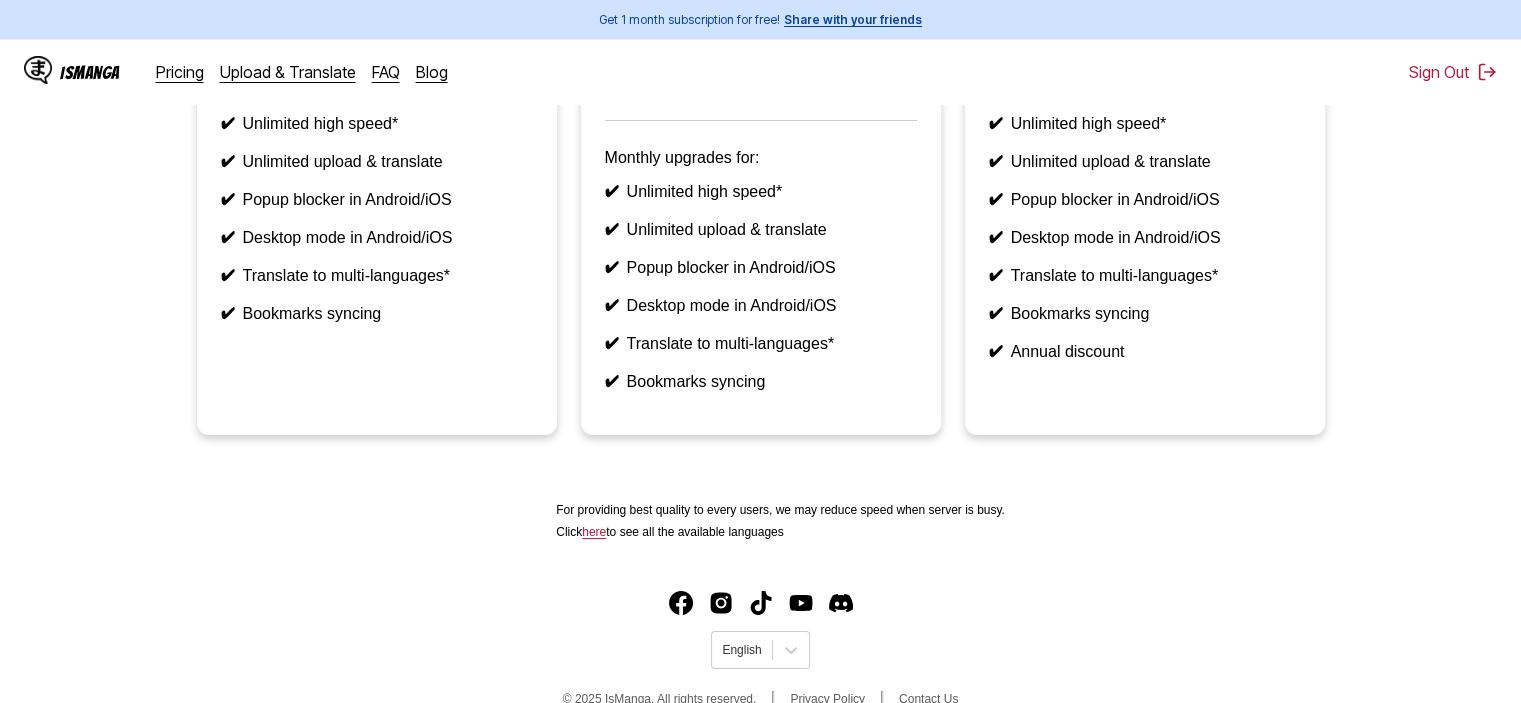 scroll, scrollTop: 488, scrollLeft: 0, axis: vertical 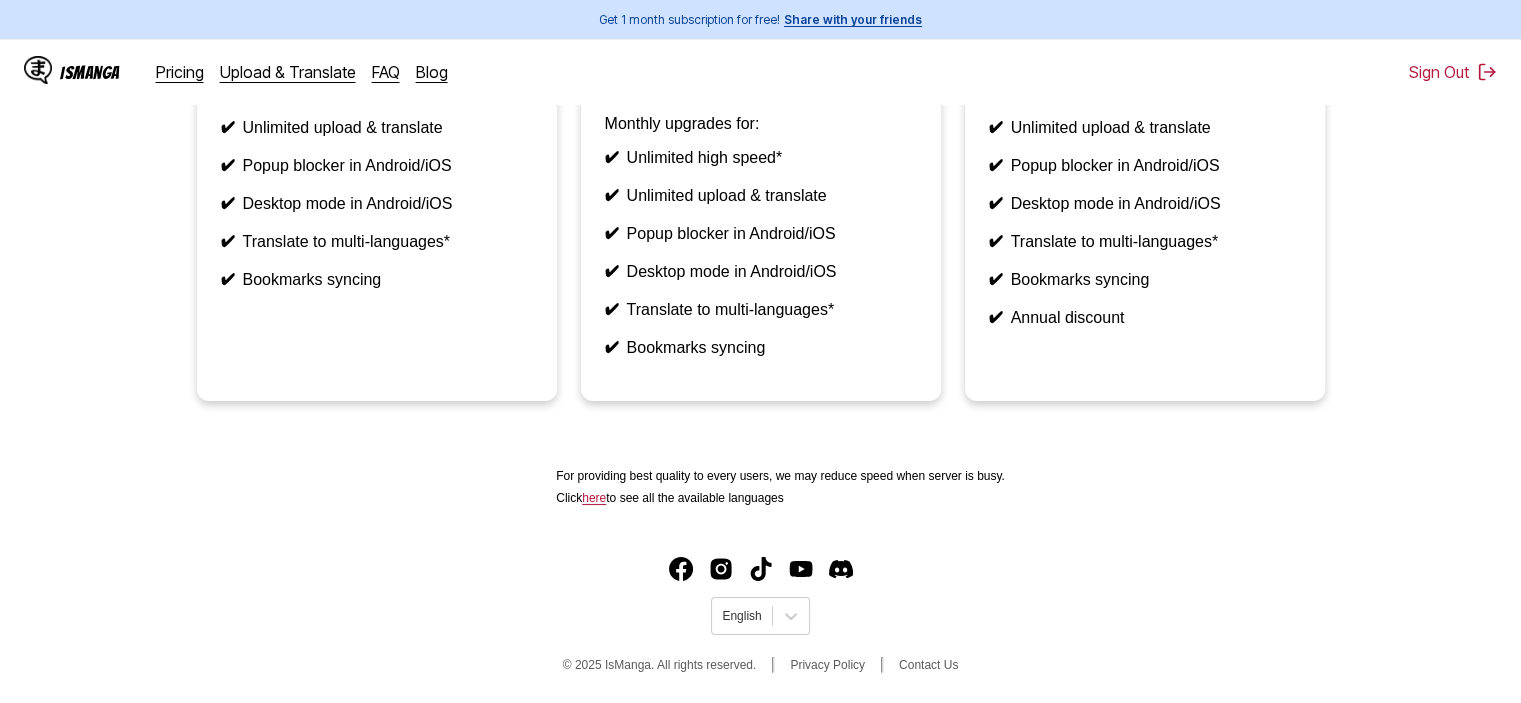 click on "Can't wait for the weekly free quota refresh? Subscribe now for the best cross-device and speedy manga translator. Premium One Day $1.49 / day Non-recurring billing 24 hrs upgrades for: ✔ Unlimited high speed* ✔ Unlimited upload & translate ✔ Popup blocker in Android/iOS ✔ Desktop mode in Android/iOS ✔ Translate to multi-languages* ✔ Bookmarks syncing Limited Time Premium Monthly $5.99 $6.99 / month Cancel anytime.  Save 14% Your current plan Monthly upgrades for: ✔ Unlimited high speed* ✔ Unlimited upload & translate ✔ Popup blocker in Android/iOS ✔ Desktop mode in Android/iOS ✔ Translate to multi-languages* ✔ Bookmarks syncing Limited Time Premium Annual $59.99 $83.88 / year Cancel anytime.  Save 28% Annual upgrades for: ✔ Unlimited high speed* ✔ Unlimited upload & translate ✔ Popup blocker in Android/iOS ✔ Desktop mode in Android/iOS ✔ Translate to multi-languages* ✔ Bookmarks syncing ✔ Annual discount Click  here  to see all the available languages" at bounding box center (760, 107) 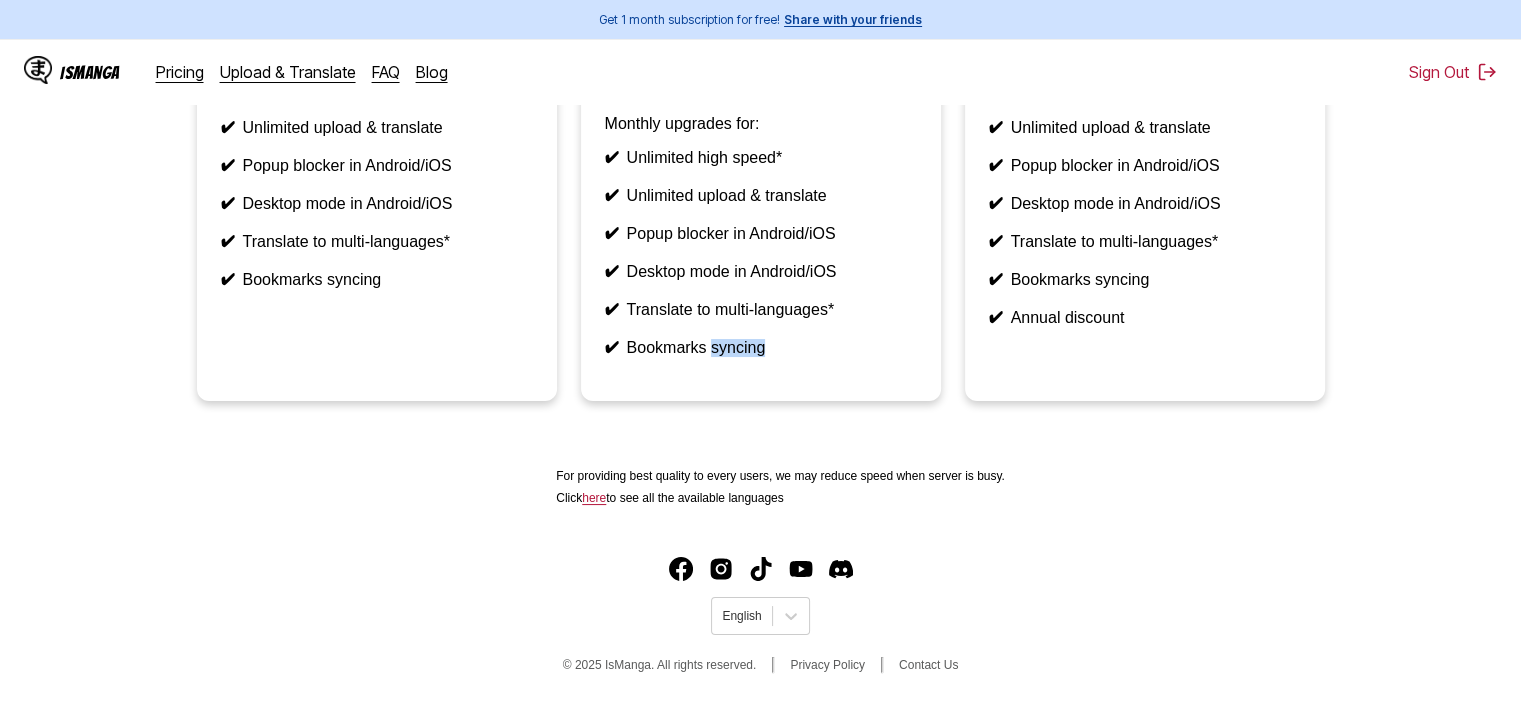 click on "Limited Time Premium Monthly $5.99 $6.99 / month Cancel anytime.  Save 14% Your current plan Monthly upgrades for: ✔ Unlimited high speed* ✔ Unlimited upload & translate ✔ Popup blocker in Android/iOS ✔ Desktop mode in Android/iOS ✔ Translate to multi-languages* ✔ Bookmarks syncing" at bounding box center (761, 117) 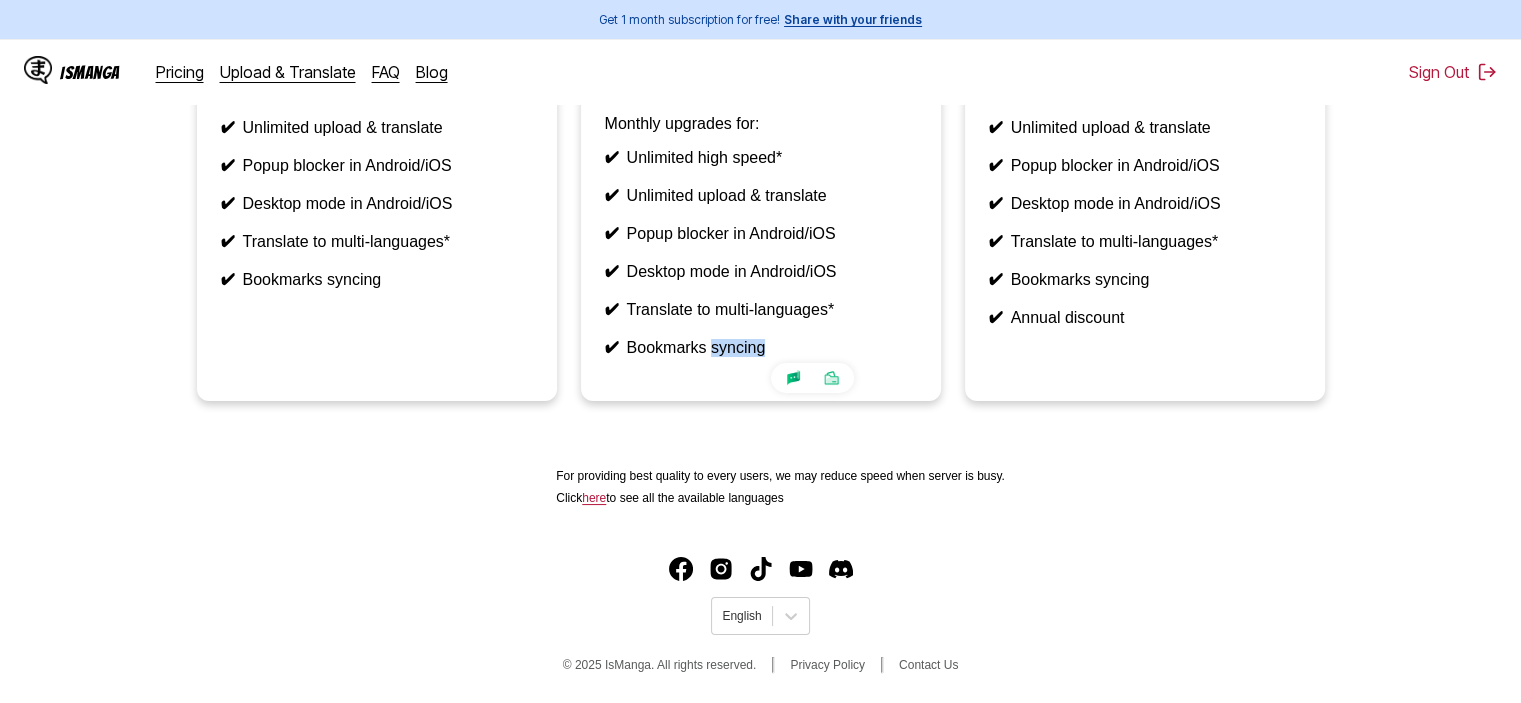 click on "Premium One Day $1.49 / day Non-recurring billing 24 hrs upgrades for: ✔ Unlimited high speed* ✔ Unlimited upload & translate ✔ Popup blocker in Android/iOS ✔ Desktop mode in Android/iOS ✔ Translate to multi-languages* ✔ Bookmarks syncing Limited Time Premium Monthly $5.99 $6.99 / month Cancel anytime.  Save 14% Your current plan Monthly upgrades for: ✔ Unlimited high speed* ✔ Unlimited upload & translate ✔ Popup blocker in Android/iOS ✔ Desktop mode in Android/iOS ✔ Translate to multi-languages* ✔ Bookmarks syncing Limited Time Premium Annual $59.99 $83.88 / year Cancel anytime.  Save 28% Annual upgrades for: ✔ Unlimited high speed* ✔ Unlimited upload & translate ✔ Popup blocker in Android/iOS ✔ Desktop mode in Android/iOS ✔ Translate to multi-languages* ✔ Bookmarks syncing ✔ Annual discount" at bounding box center (760, 129) 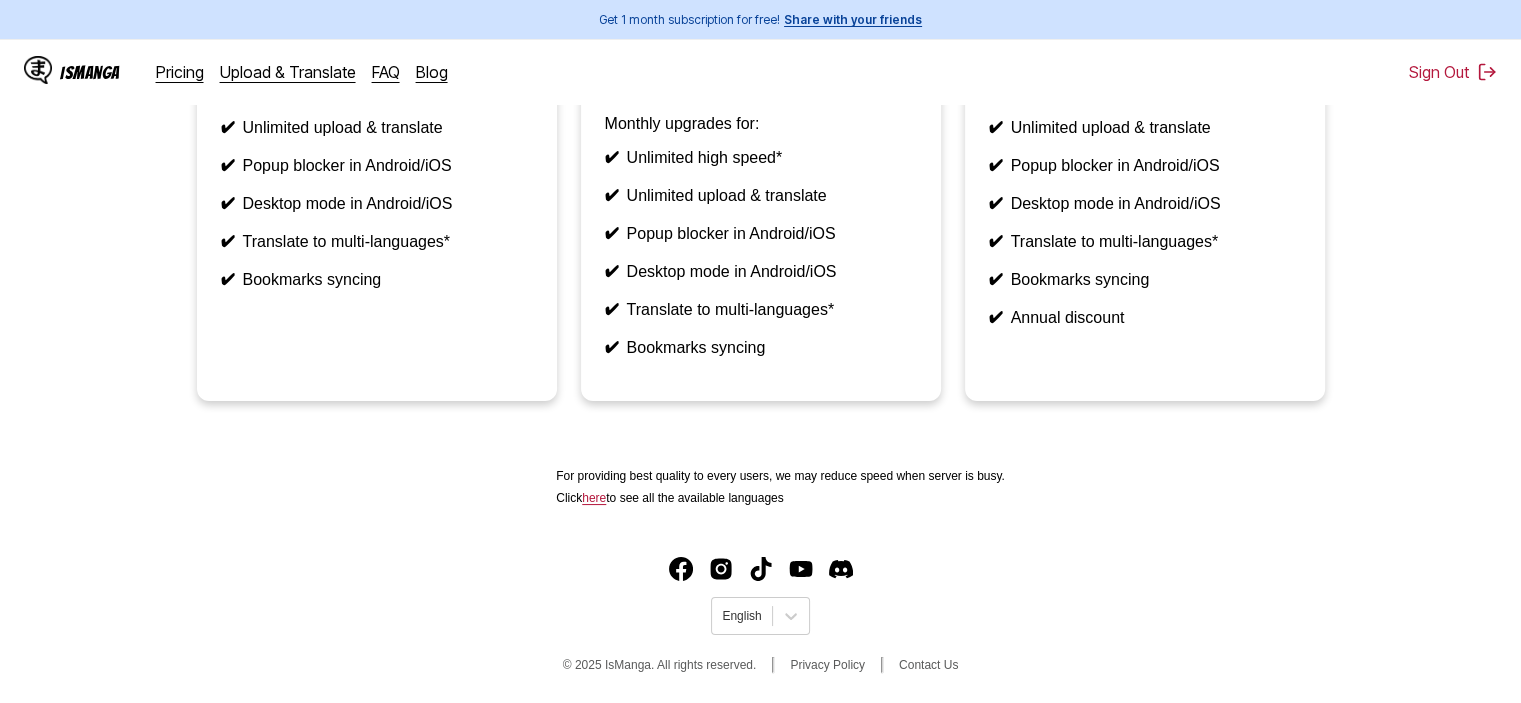 click on "✔ Bookmarks syncing" at bounding box center (761, 348) 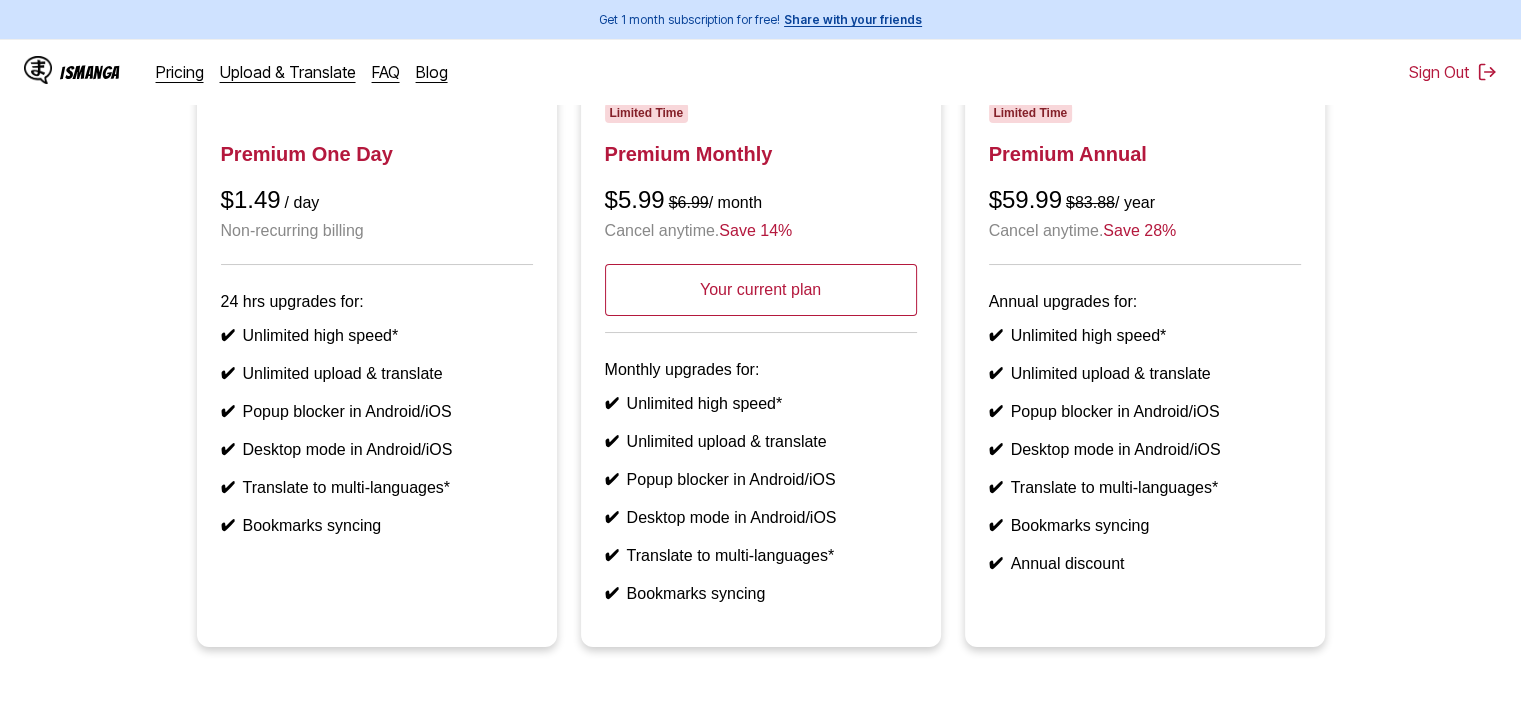 click on "Limited Time Premium Annual $59.99 $83.88 / year Cancel anytime.  Save 28%" at bounding box center [1145, 184] 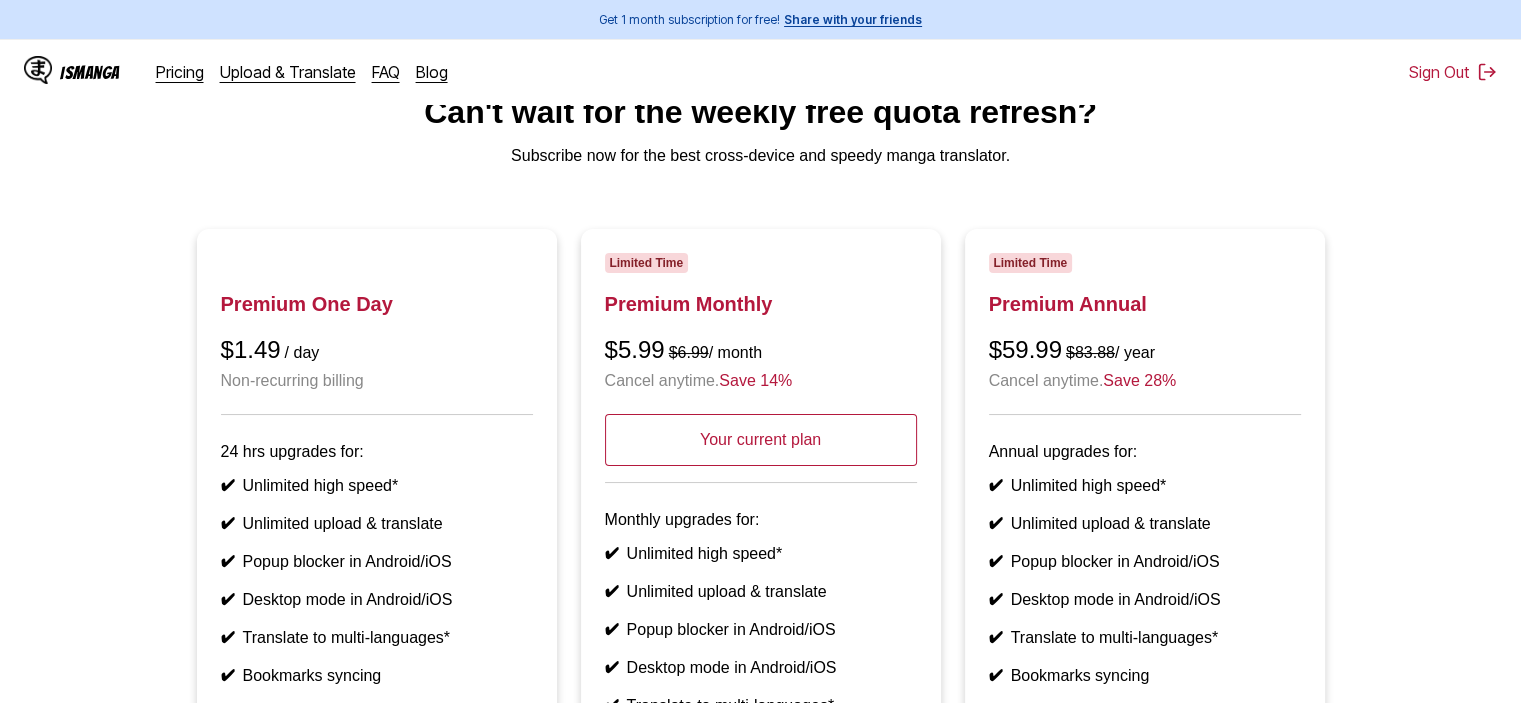 scroll, scrollTop: 0, scrollLeft: 0, axis: both 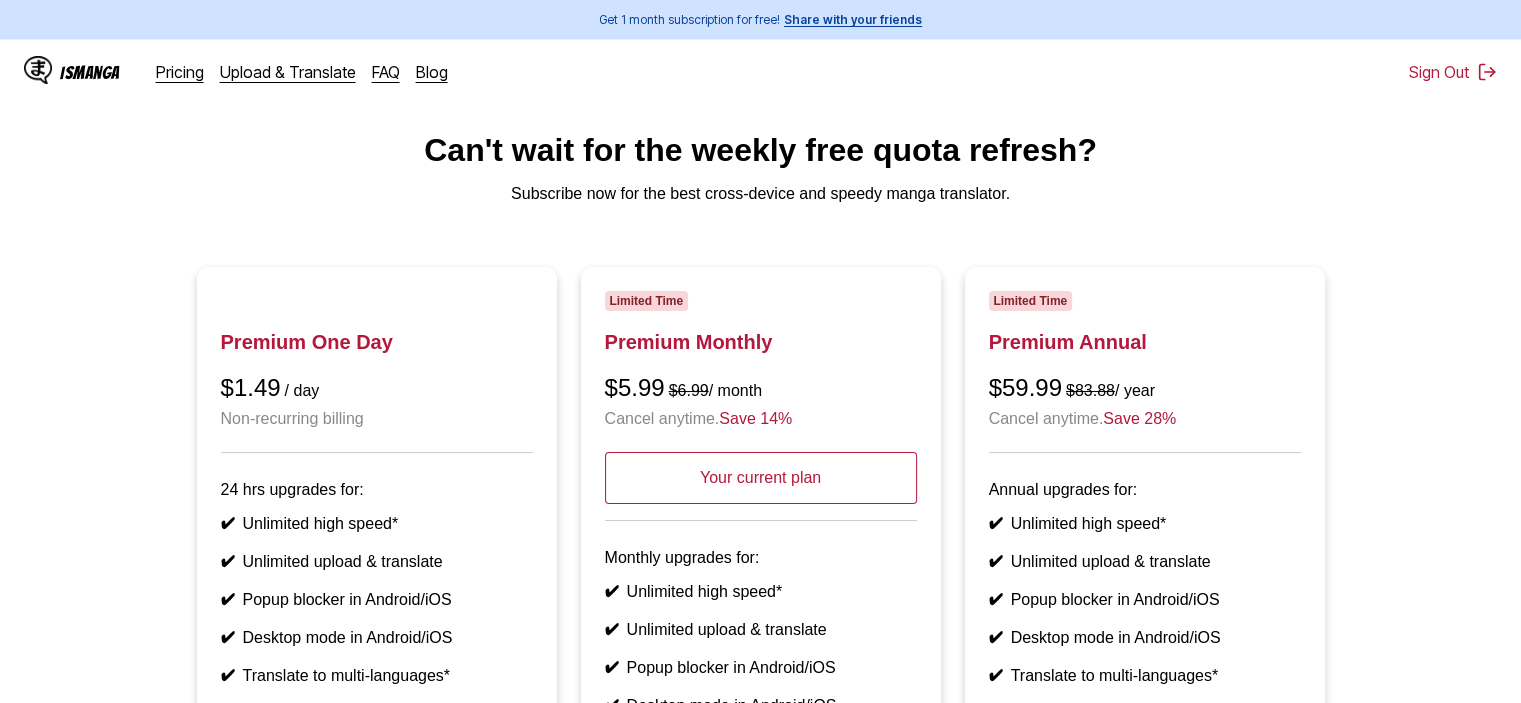 click on "Premium Annual" at bounding box center [1145, 342] 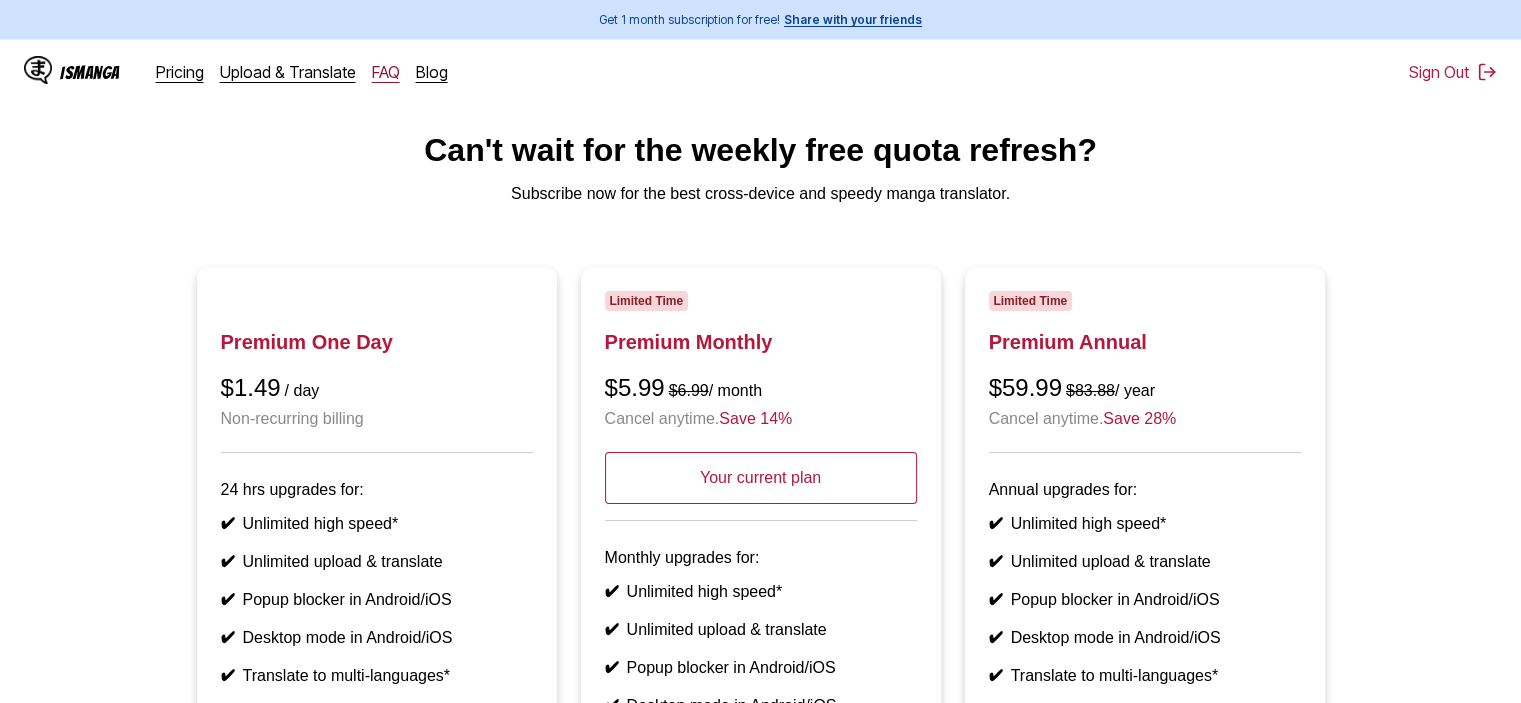 click on "FAQ" at bounding box center (386, 72) 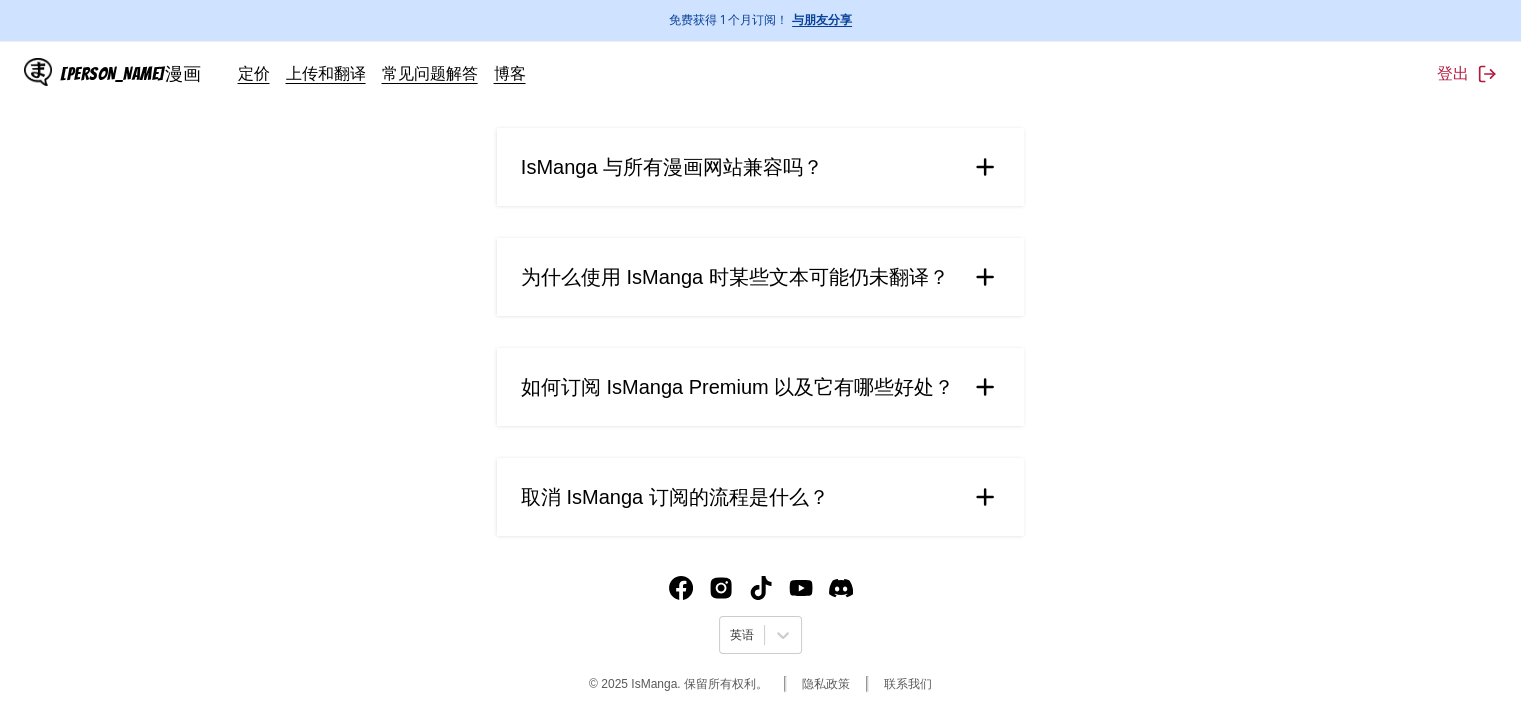 scroll, scrollTop: 997, scrollLeft: 0, axis: vertical 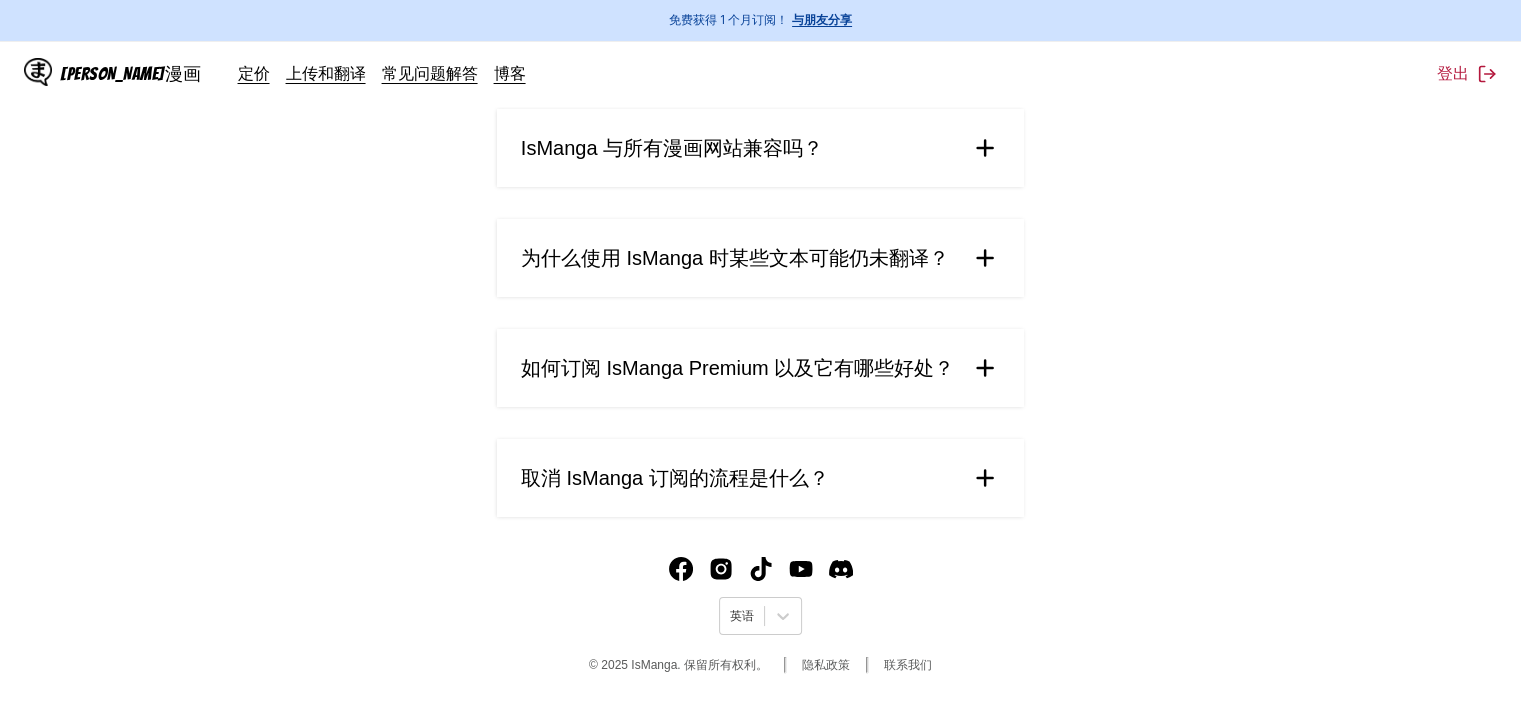 click on "英语 © 2025 IsManga. 保留所有权利。 隐私政策 联系我们" at bounding box center [760, 618] 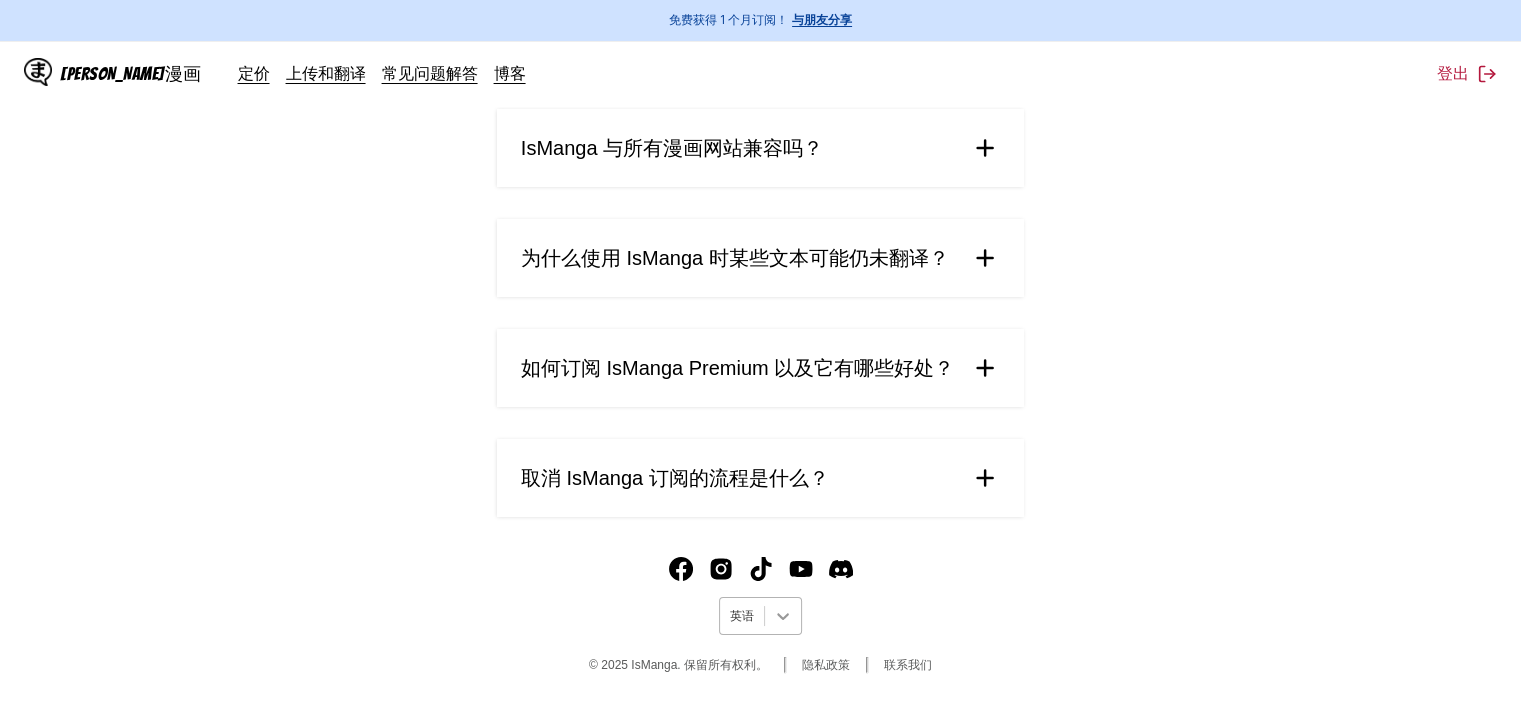 click at bounding box center [783, 616] 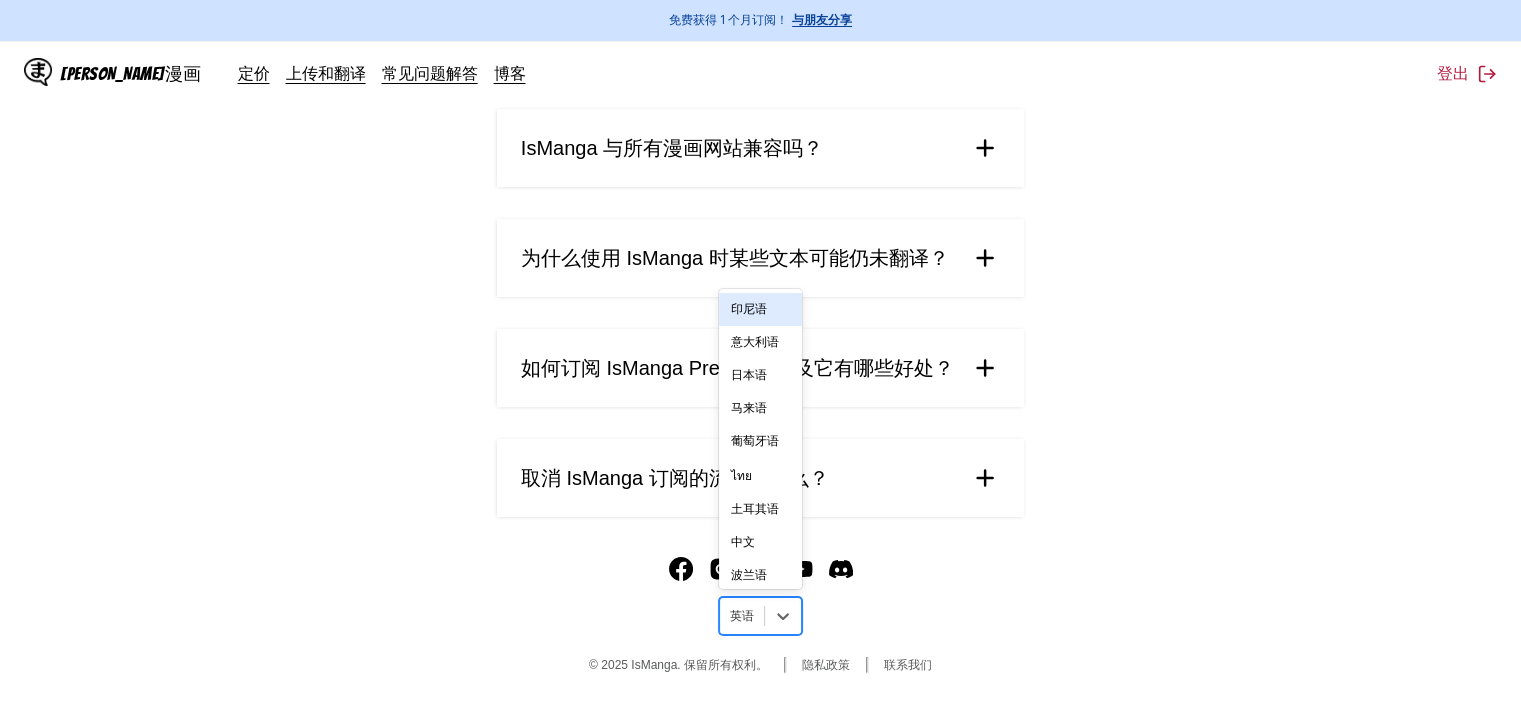 scroll, scrollTop: 332, scrollLeft: 0, axis: vertical 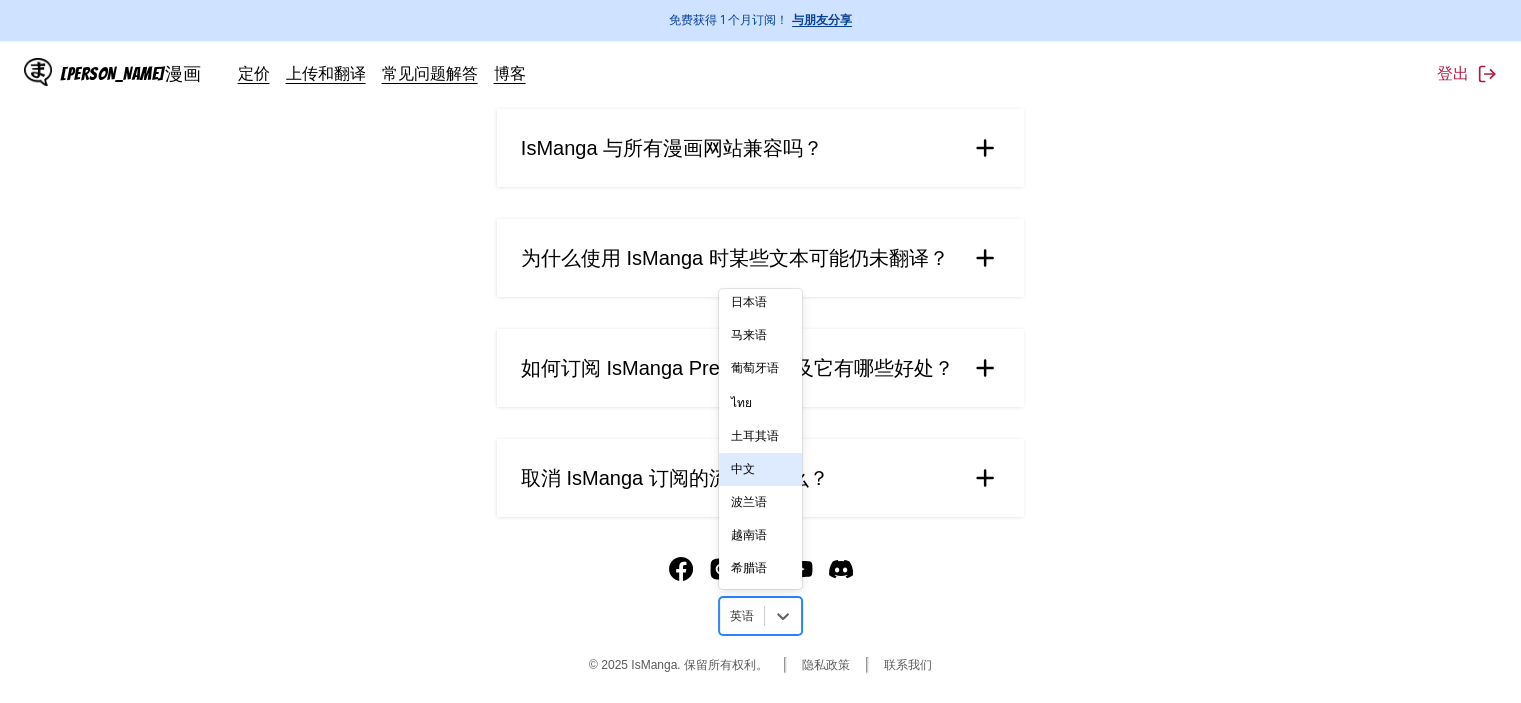 click on "中文" at bounding box center (743, 469) 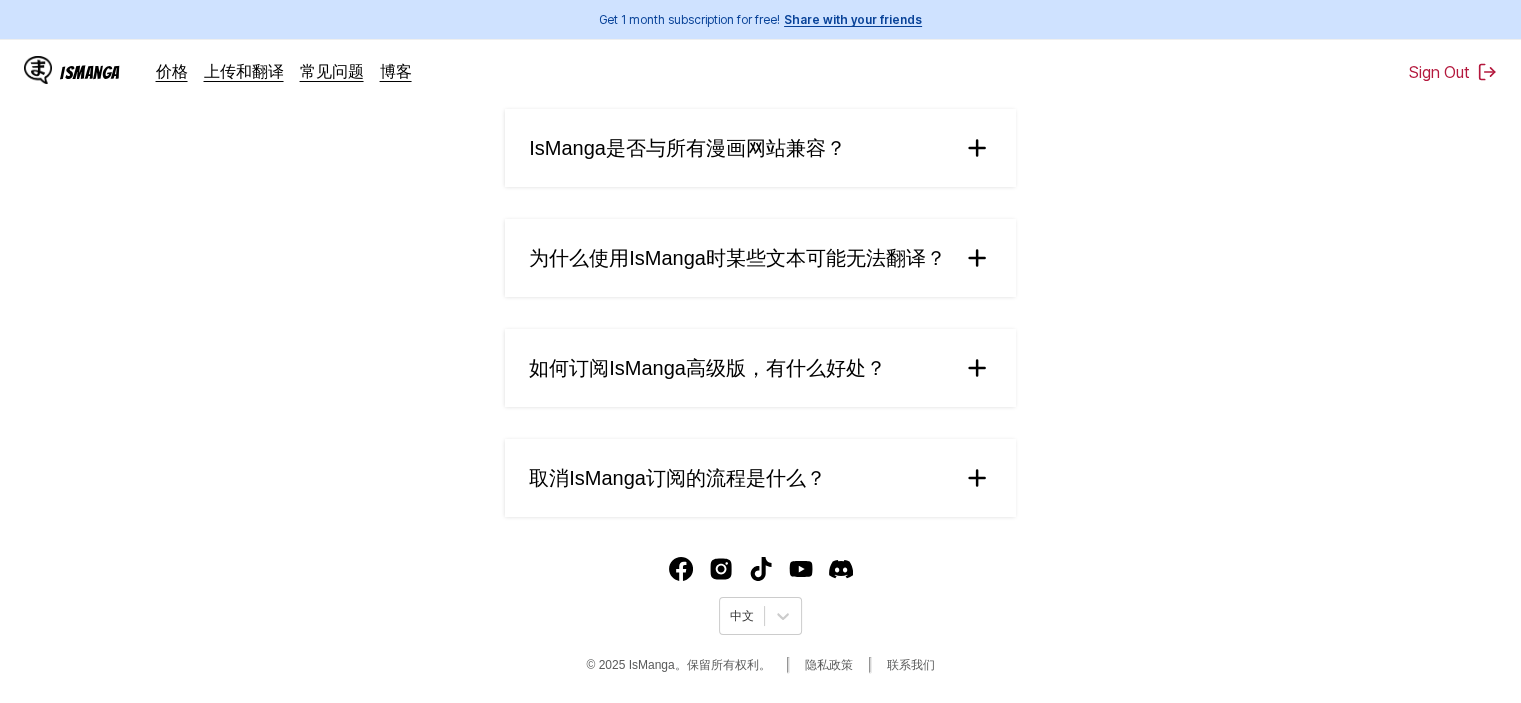click on "常见问题 什么是IsManga，它是如何工作的？ IsManga是一个创新的AI驱动的漫画翻译服务，可以将日语、中文和韩语的漫画、漫画和韩漫即时翻译成 超过10种语言 。我们的先进AI技术可以自动翻译漫画图片中的文字，让您可以在任何设备上免费使用您选择的语言享受您喜爱的漫画。 我如何使用IsManga阅读翻译后的漫画？ 使用IsManga简单方便。您可以上传自己的漫画图片，或访问任何漫画、漫画和韩漫网站。安装我们的漫画翻译器扩展程序或移动应用后，选择所需的源语言和目标语言，然后点击"翻译"即可立即开始用您选择的语言阅读您喜爱的漫画。 IsManga支持哪些语言翻译？ IsManga提供广泛的语言选项，支持将日语、中文和韩语翻译成英语、法语、德语、马来语等超过10种语言。要查看完整的支持语言列表，请 访问我们的语言支持页面 。 我如何访问和使用IsManga服务？" at bounding box center (760, -173) 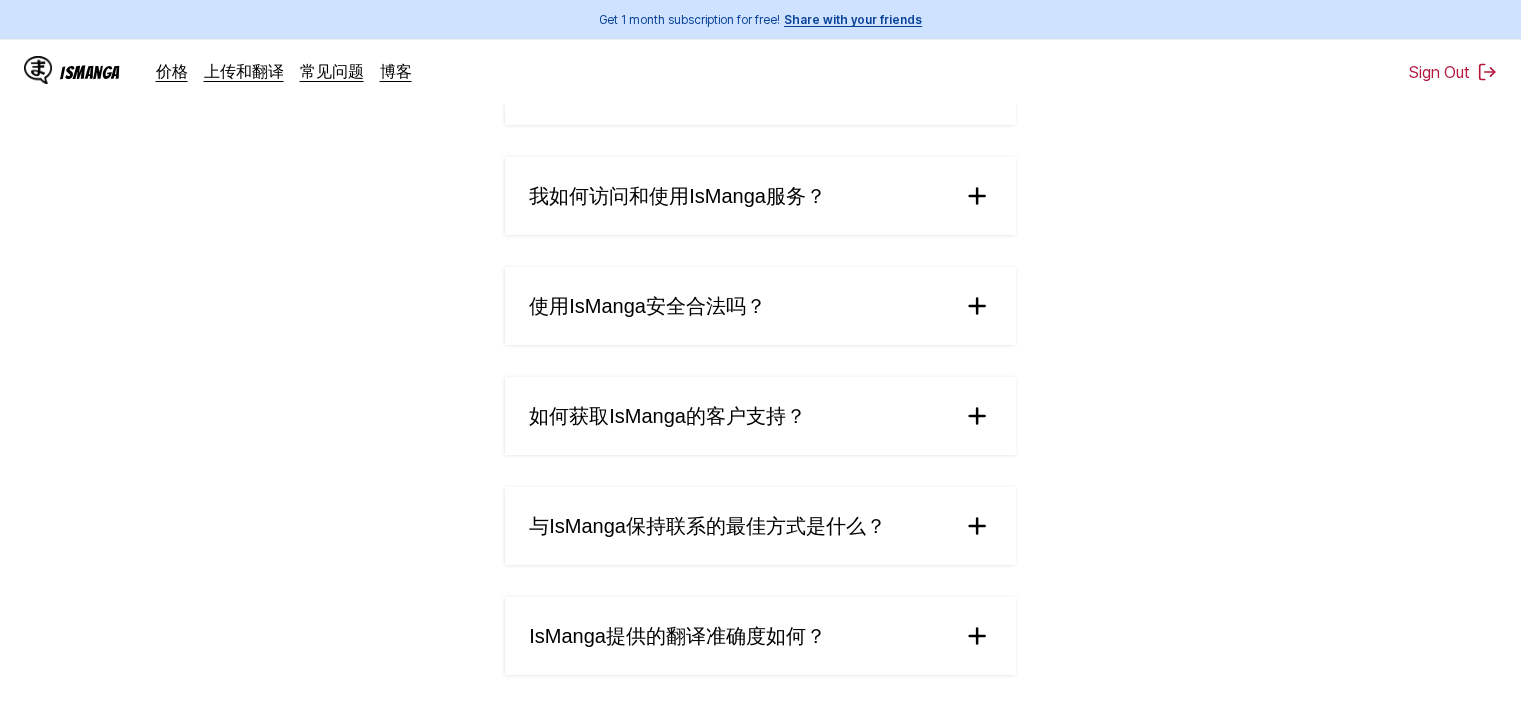 scroll, scrollTop: 0, scrollLeft: 0, axis: both 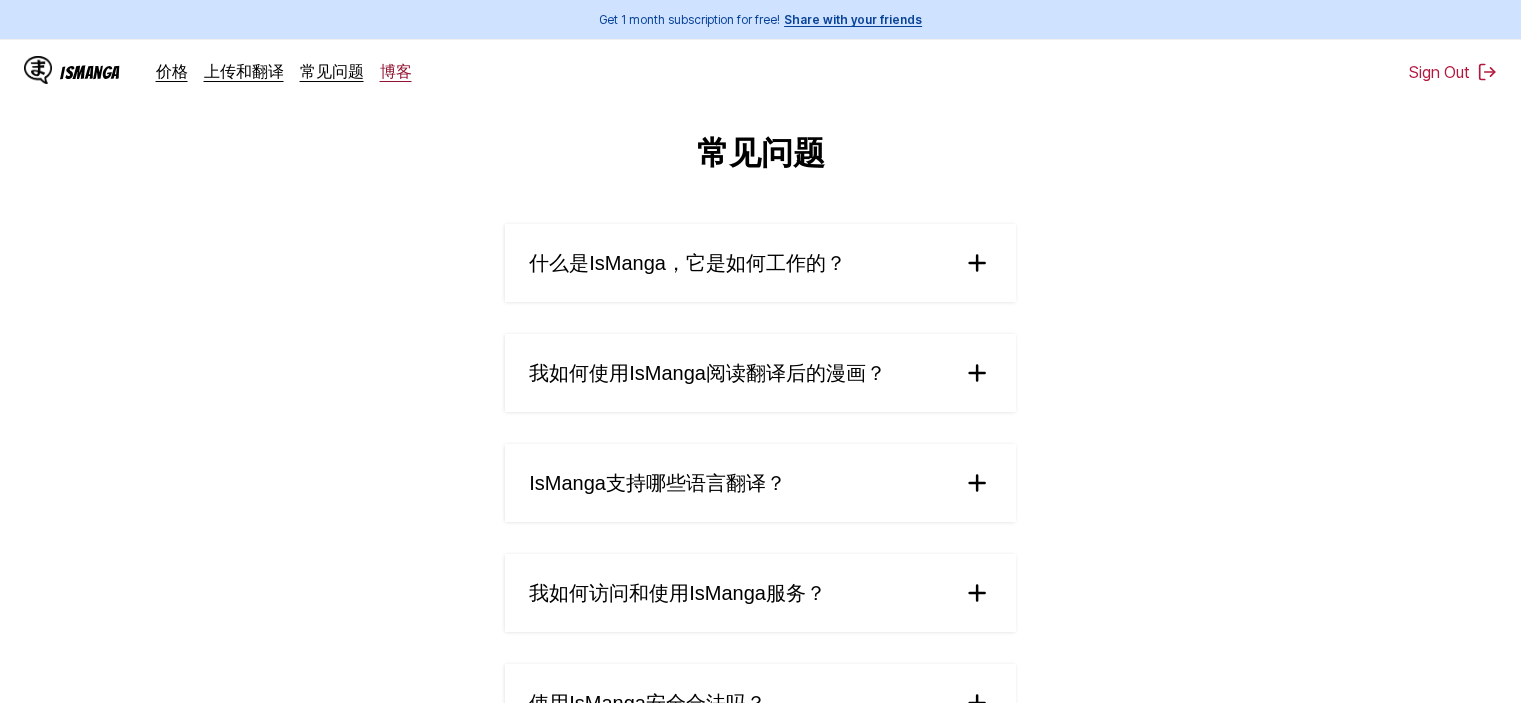 click on "博客" at bounding box center [396, 71] 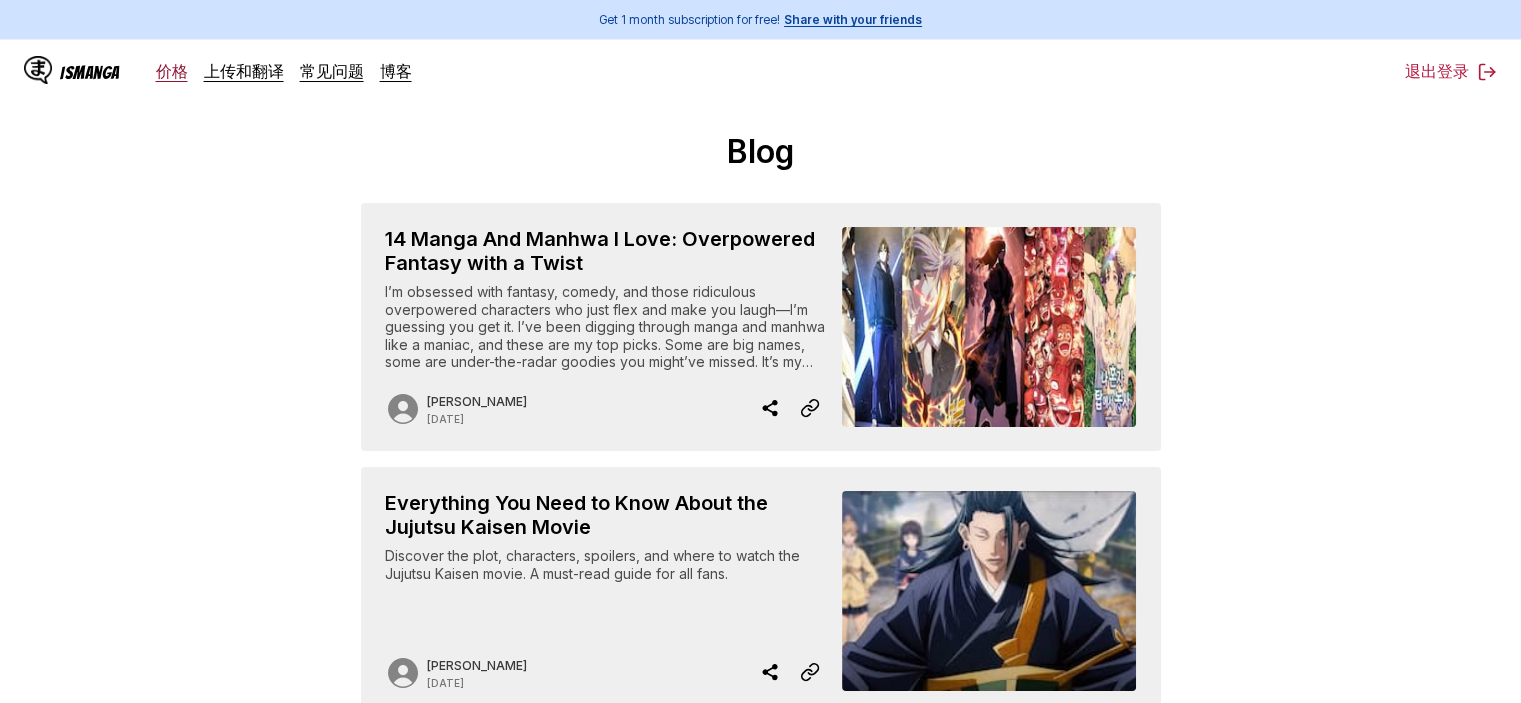 click on "价格" at bounding box center (172, 71) 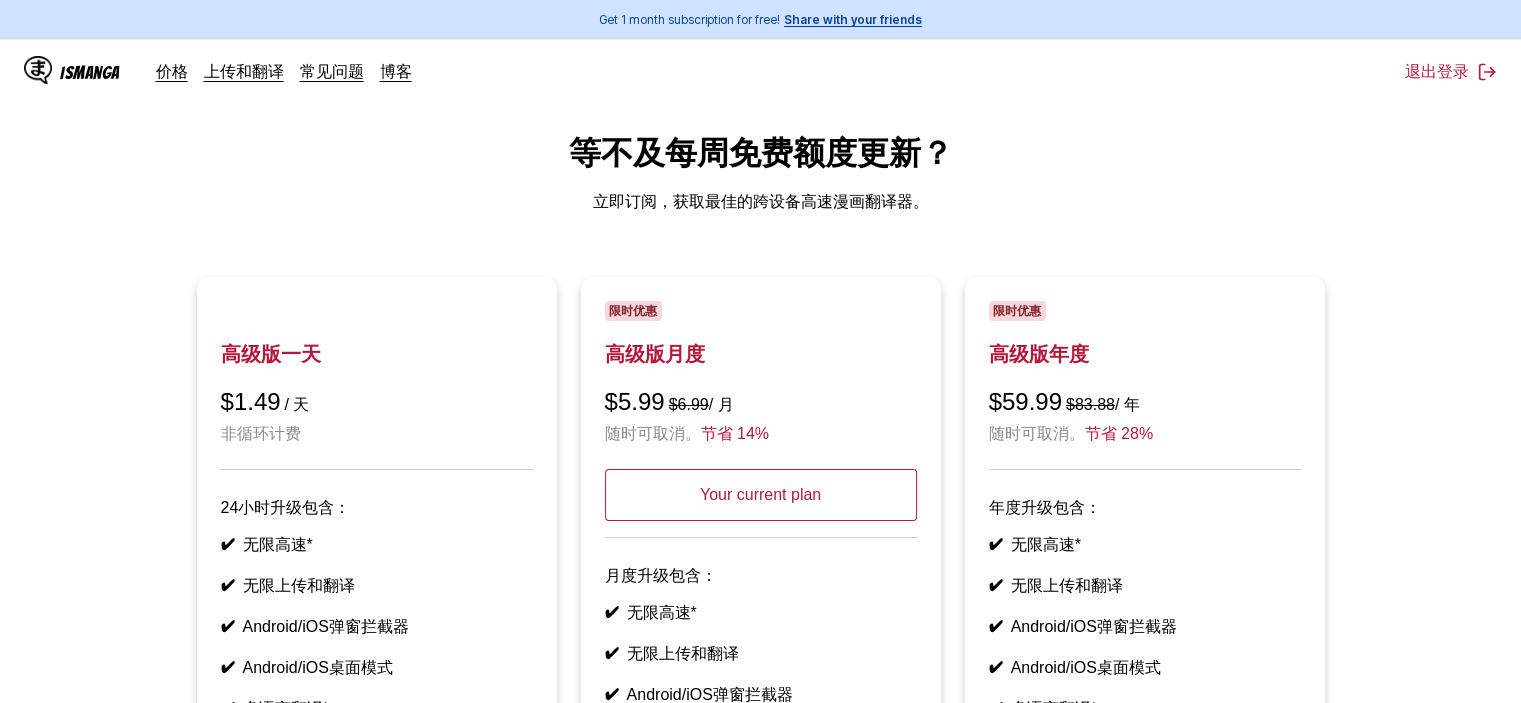 click on "IsManga  价格 上传和翻译 常见问题 博客" at bounding box center (226, 72) 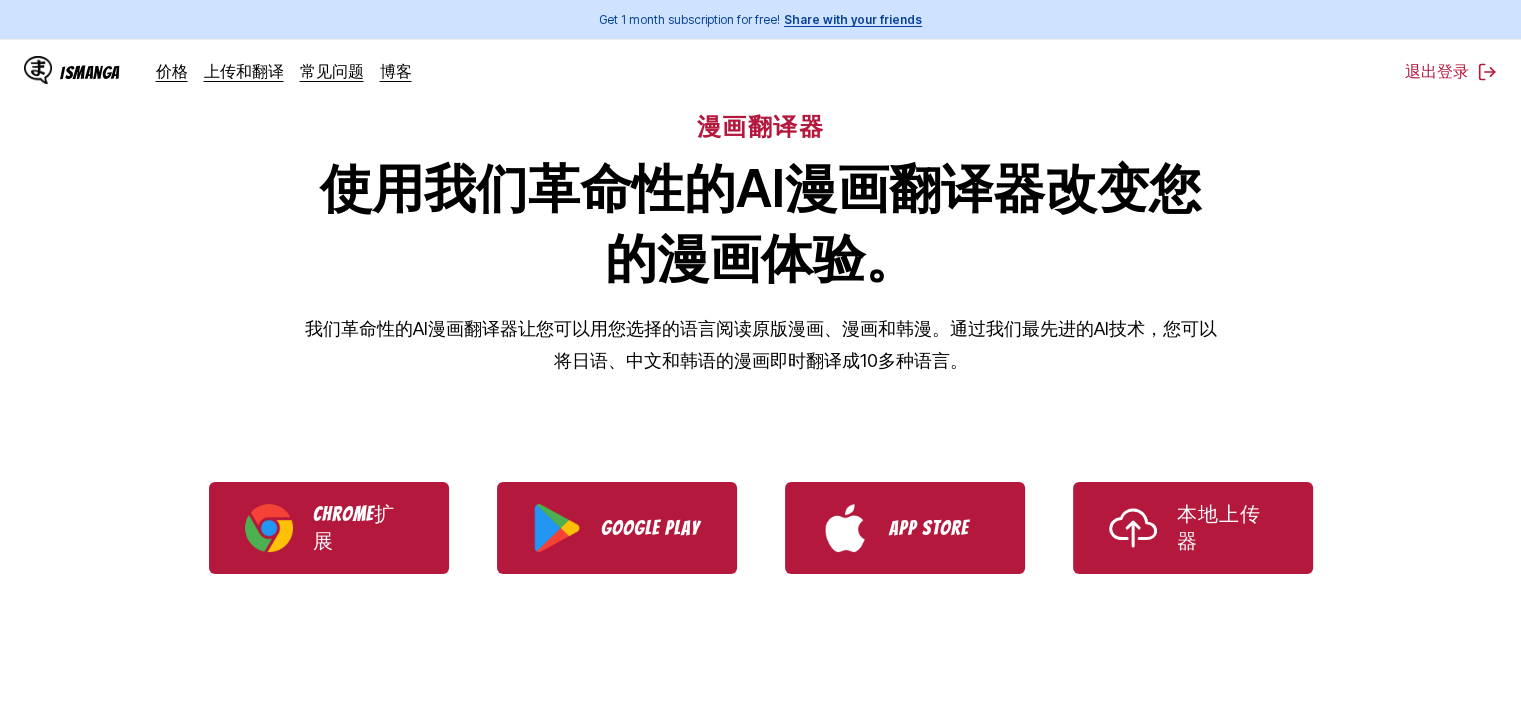 scroll, scrollTop: 0, scrollLeft: 0, axis: both 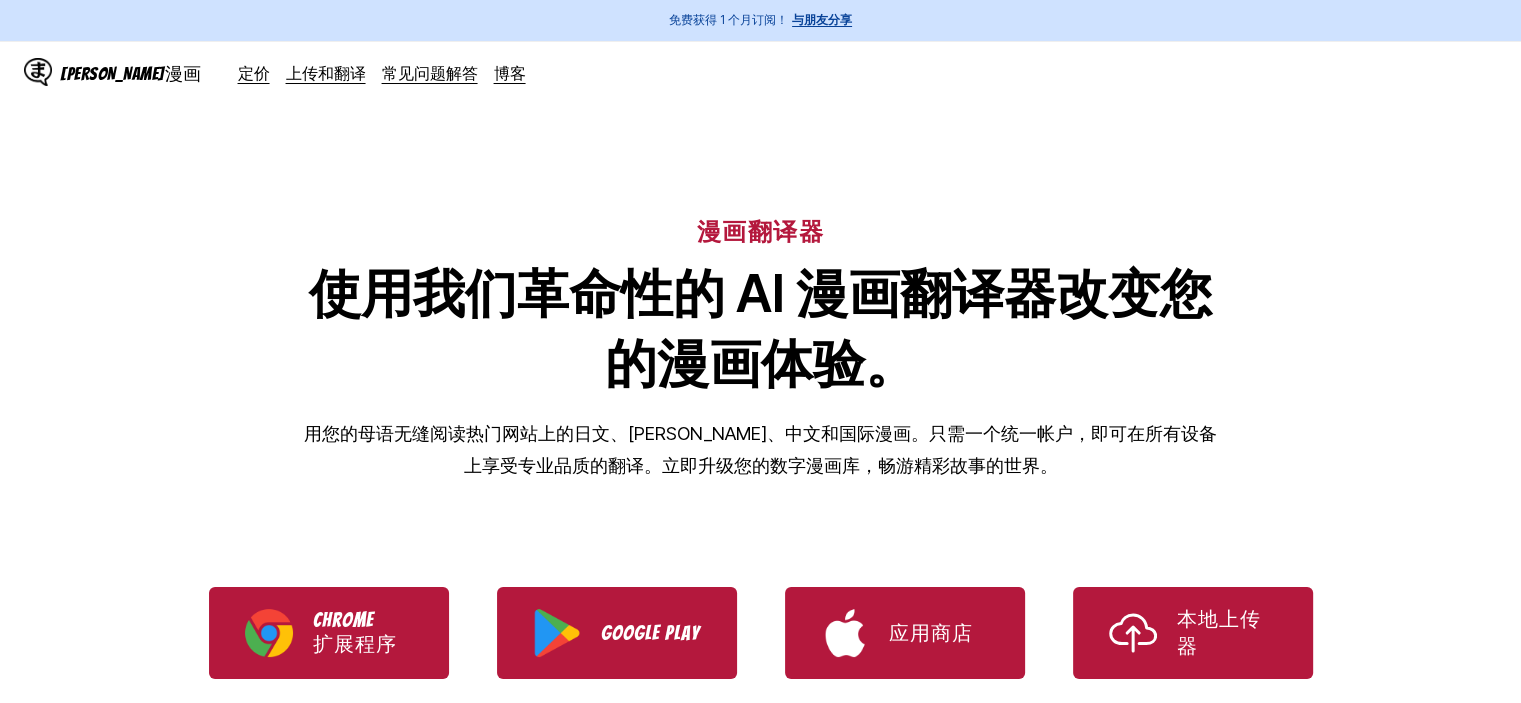 click on "[PERSON_NAME]漫画" at bounding box center (131, 73) 